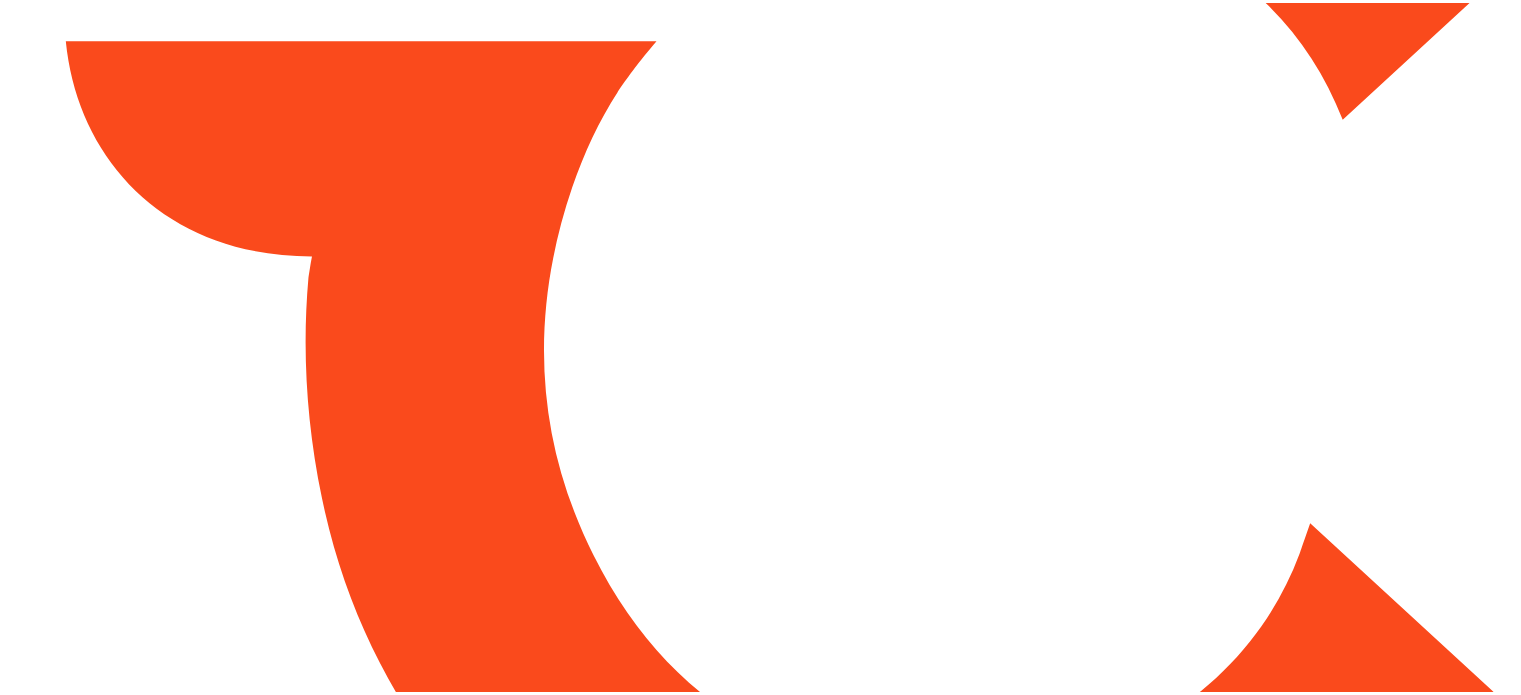 scroll, scrollTop: 0, scrollLeft: 0, axis: both 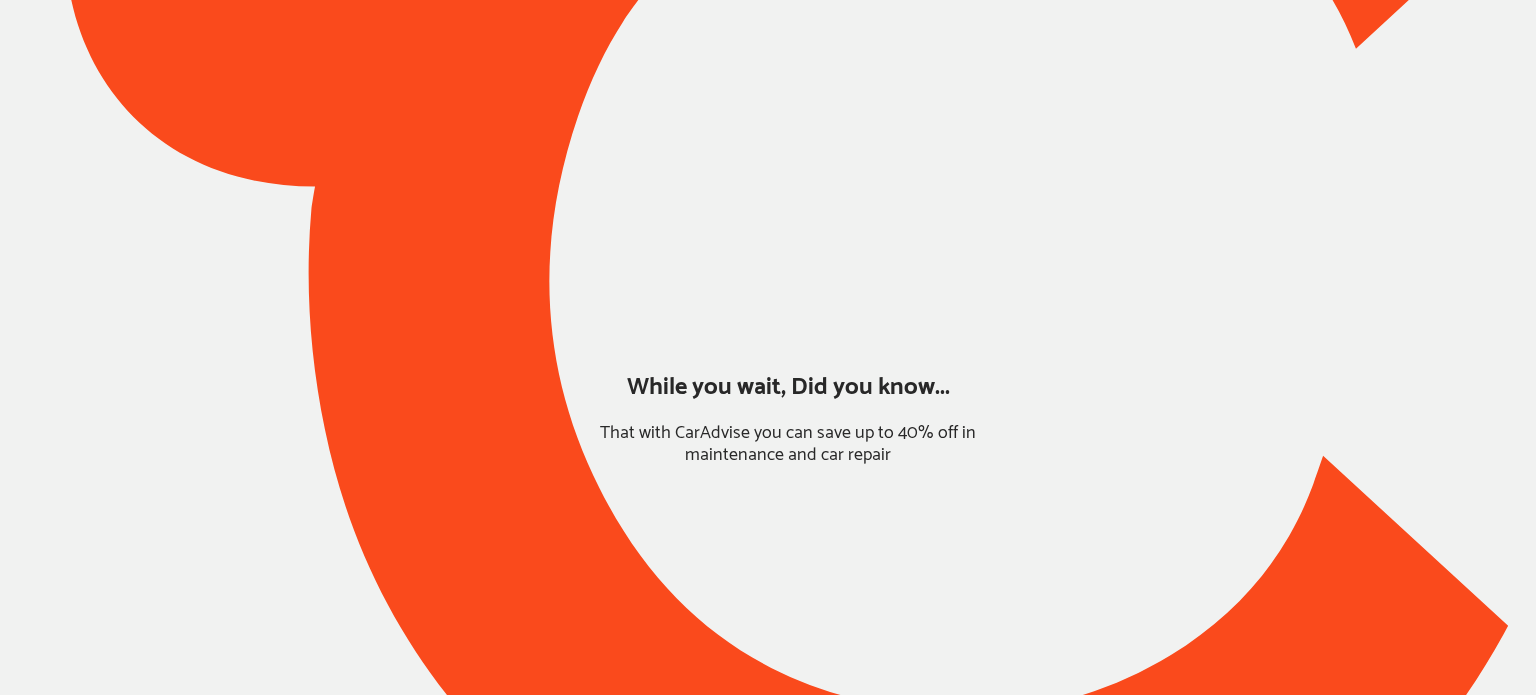 type on "*****" 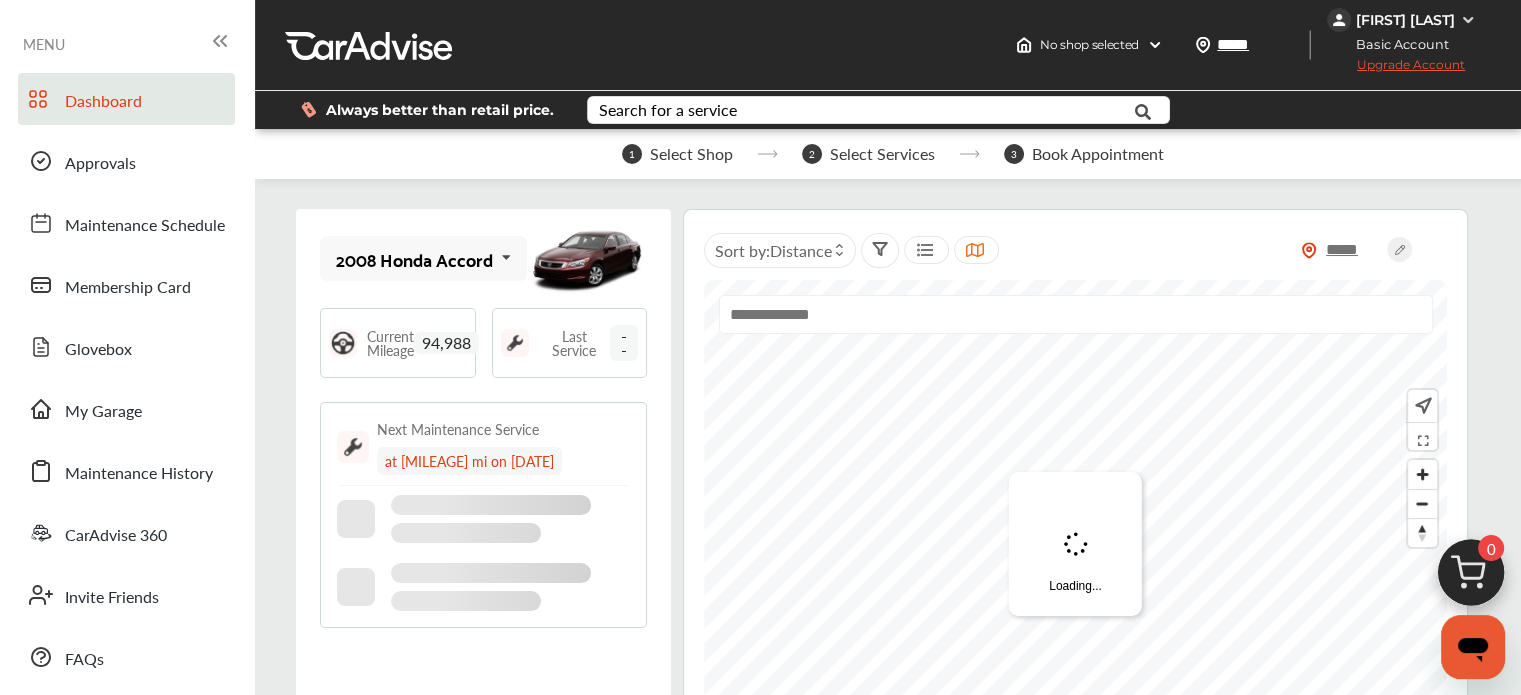 scroll, scrollTop: 0, scrollLeft: 0, axis: both 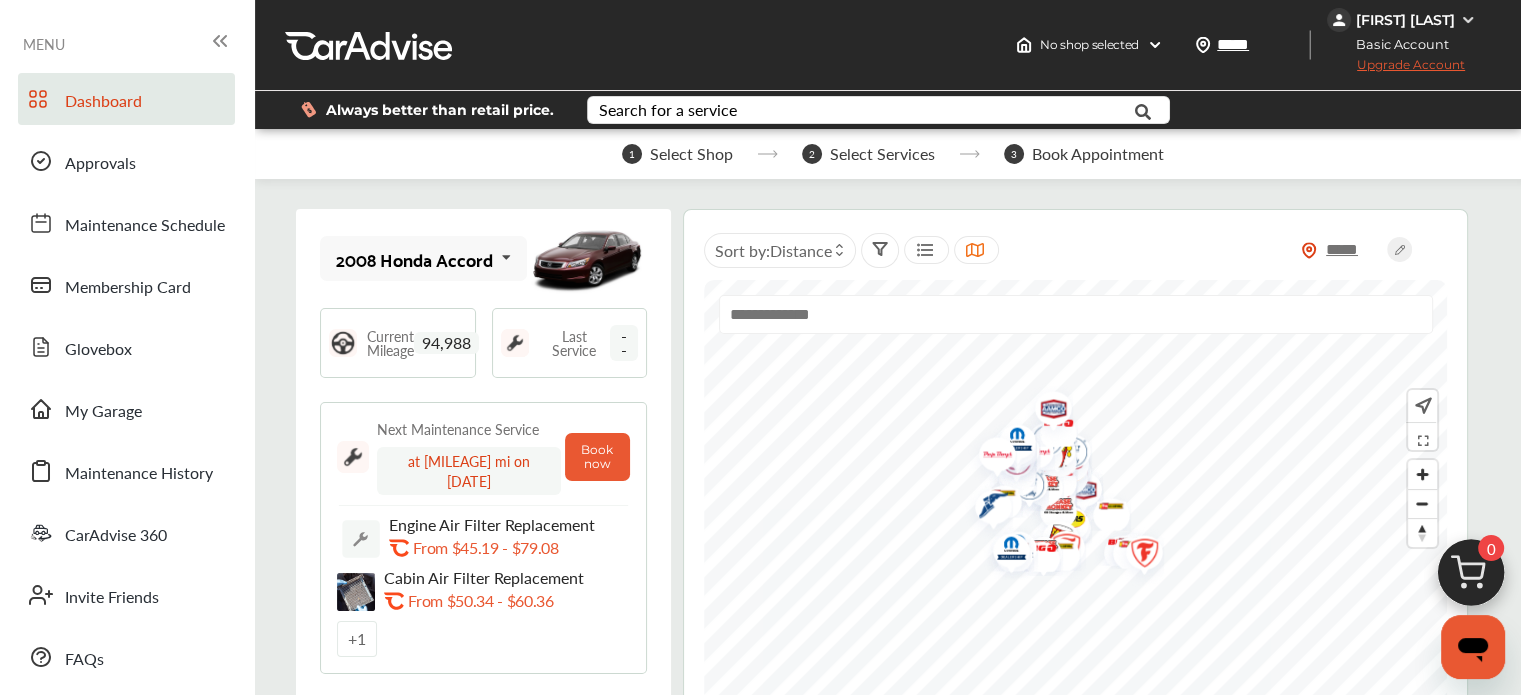 click on "Dashboard" at bounding box center (126, 99) 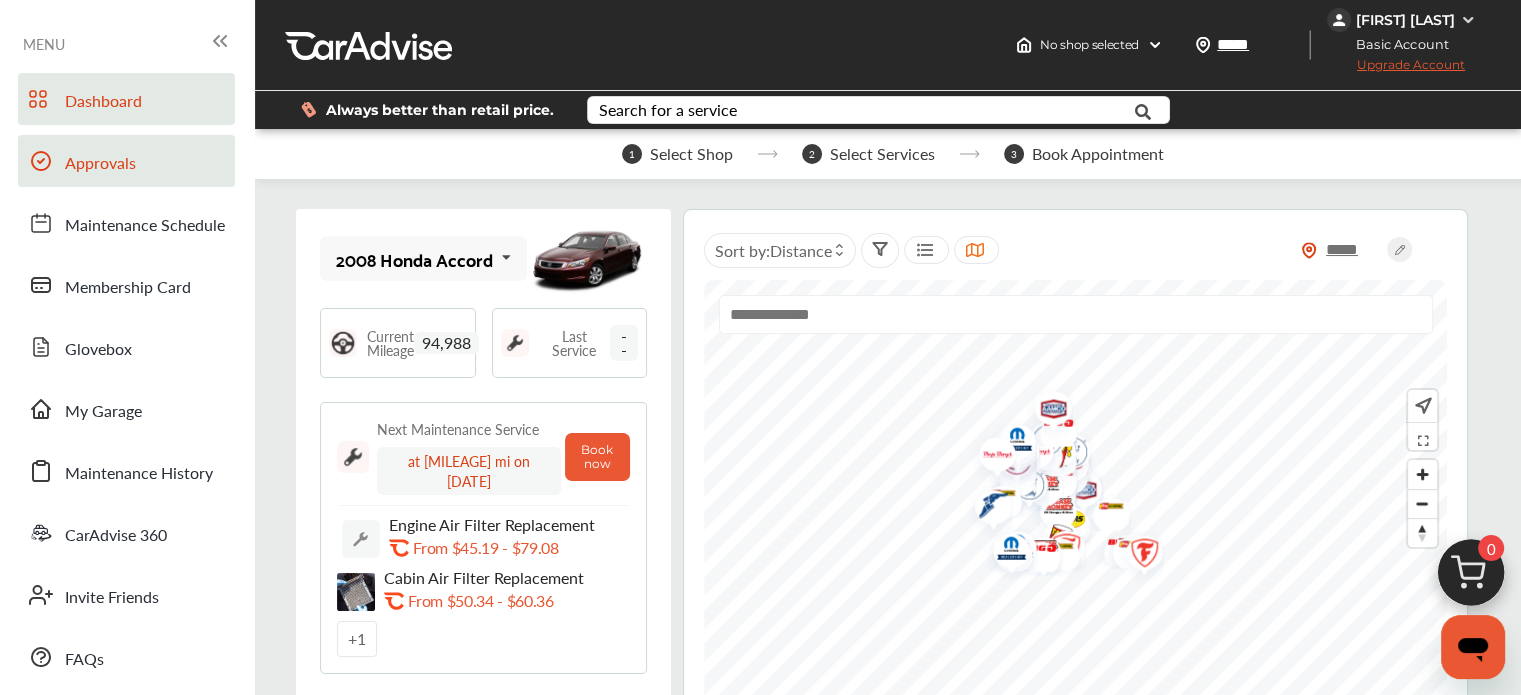 click 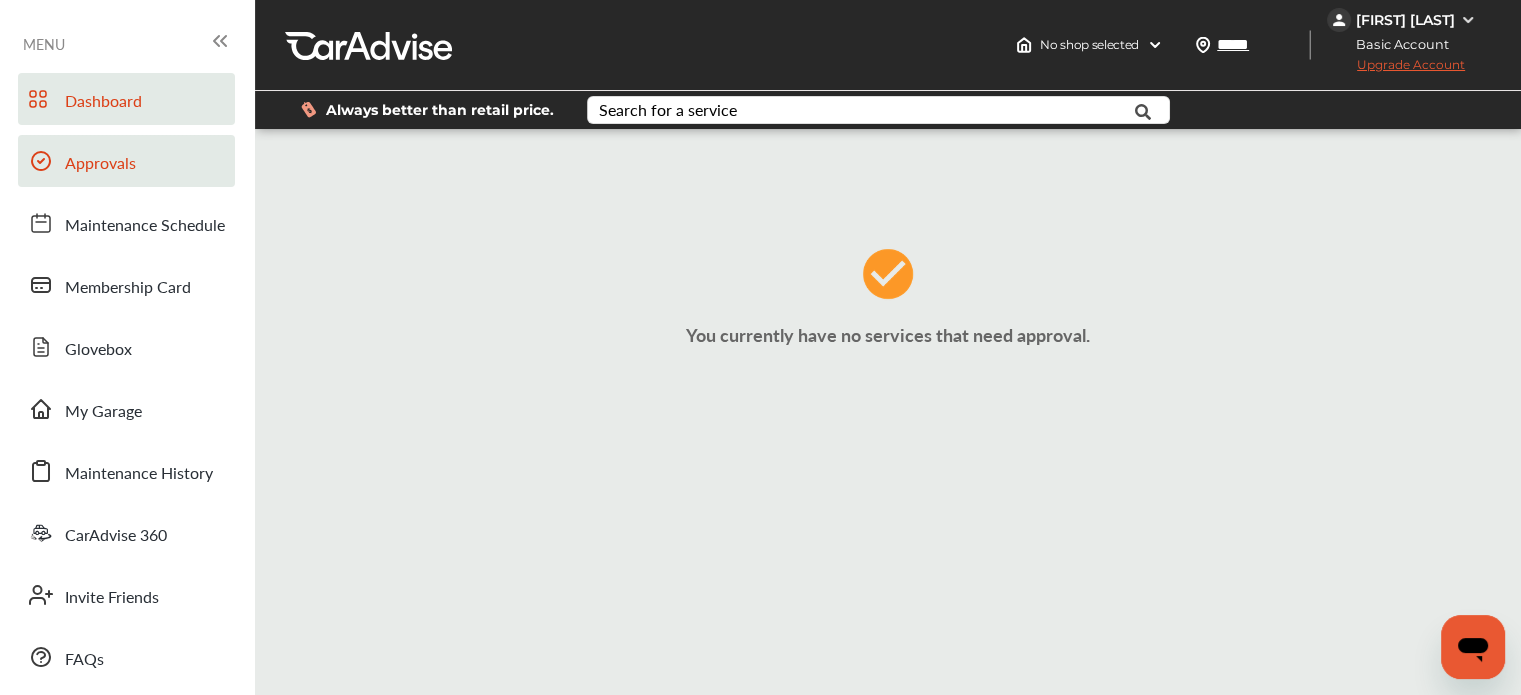 click on "Dashboard" at bounding box center (126, 99) 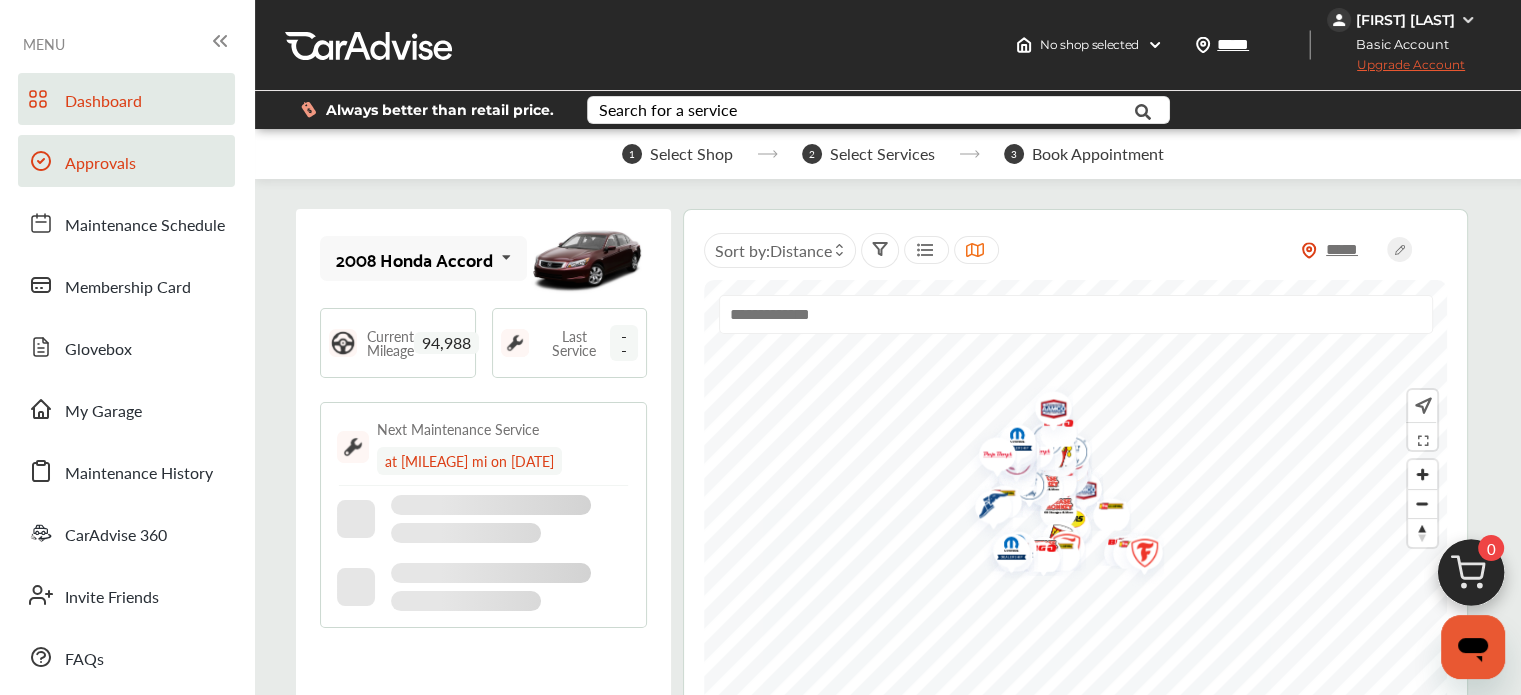 click at bounding box center (1471, 578) 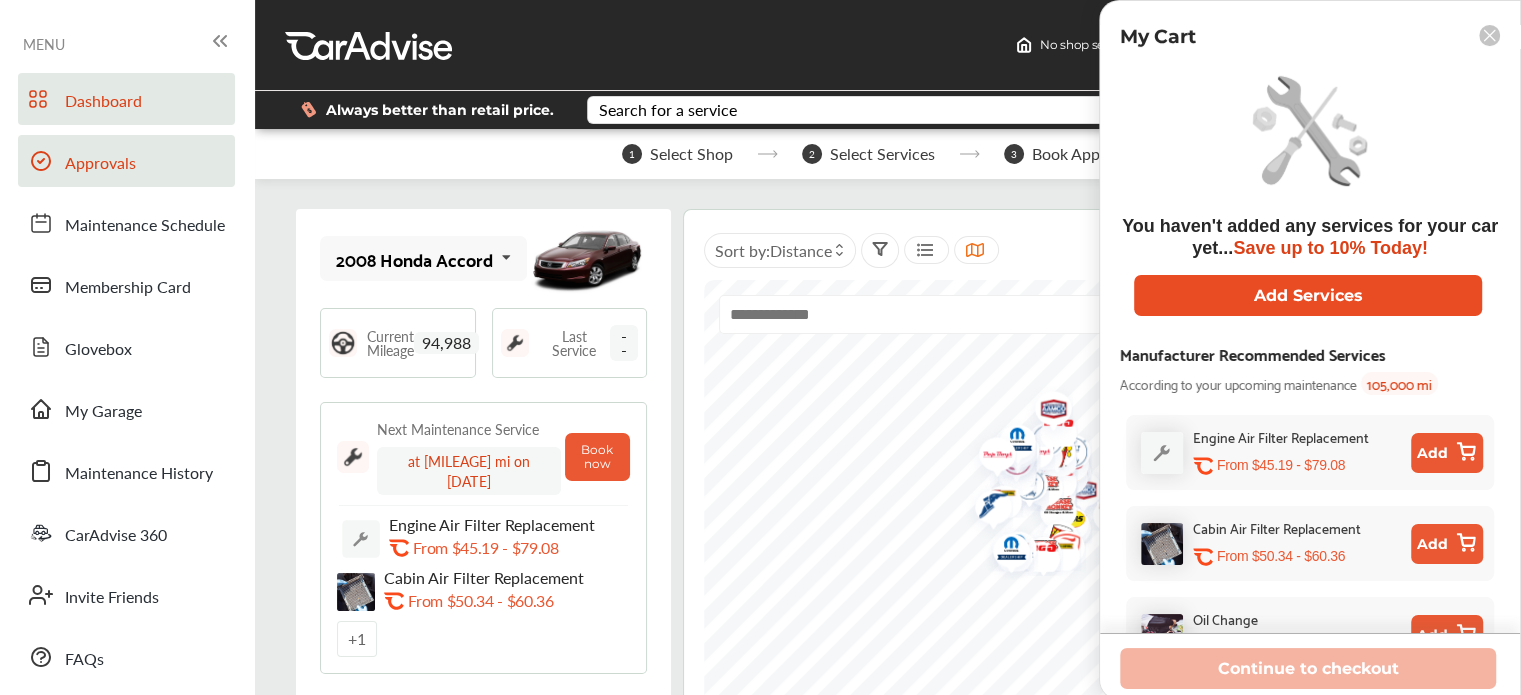 click on "Add Services" at bounding box center [1308, 295] 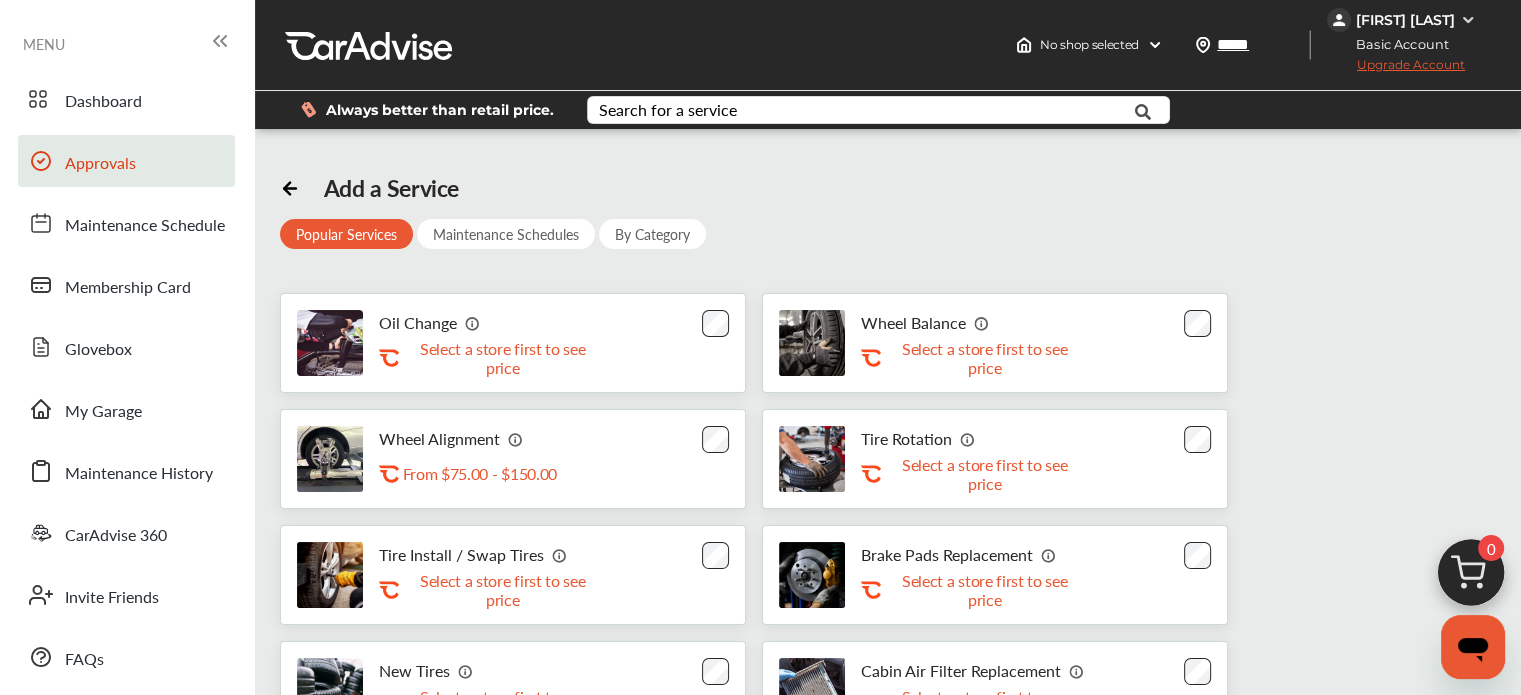 click on "Oil Change
.st0{fill:#FA4A1C;}
Select a store first to see price" at bounding box center (513, 343) 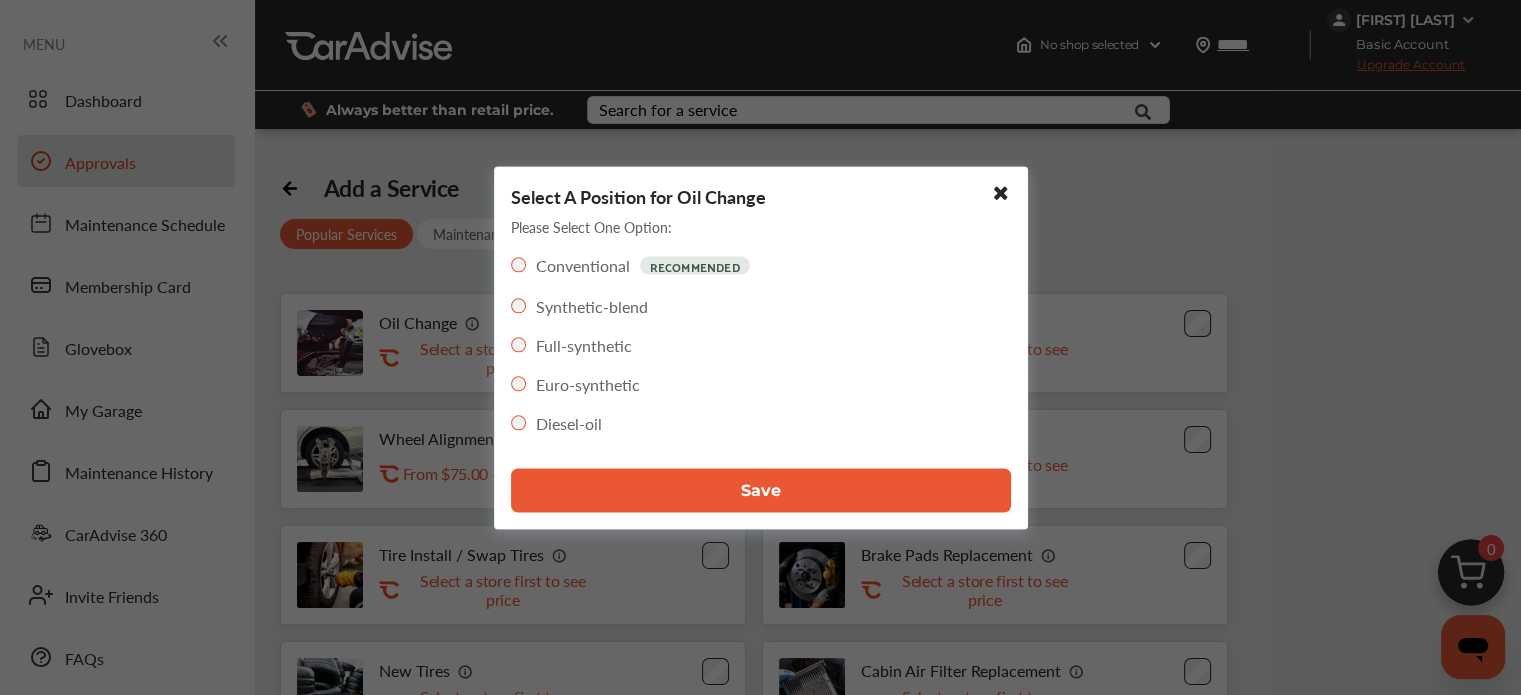 click on "Save" at bounding box center [761, 490] 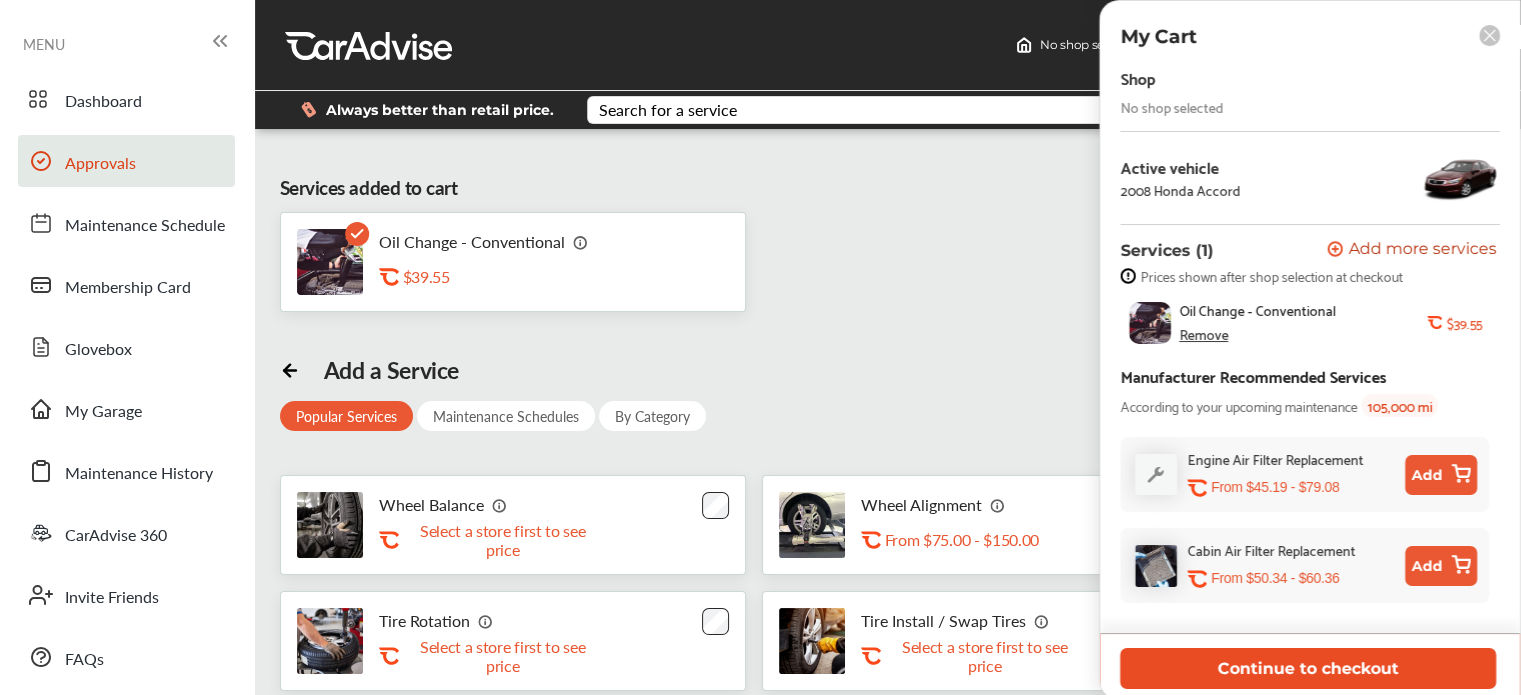 click on "Continue to checkout" at bounding box center [1308, 668] 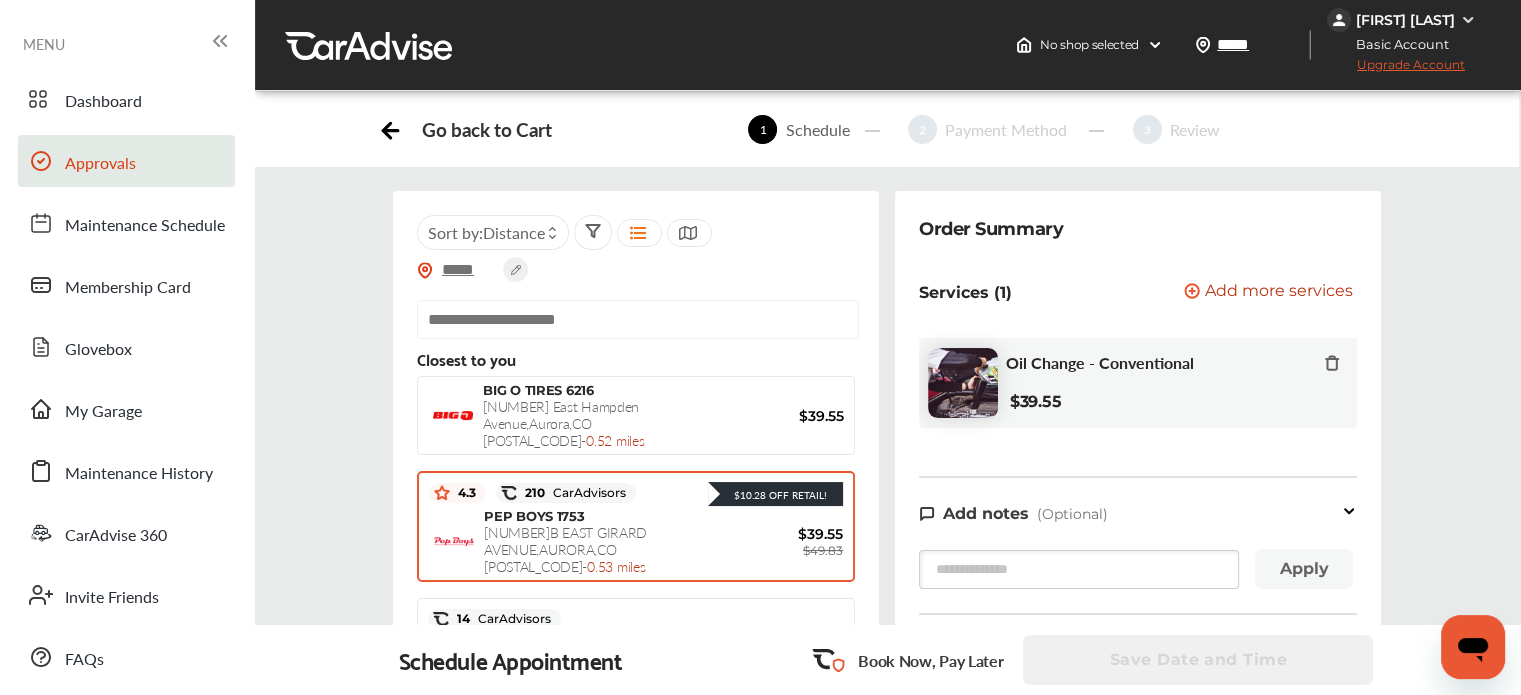 click on "[NUMBER]B EAST GIRARD AVENUE , [CITY] , CO [POSTAL_CODE] - [MILEAGE] miles" at bounding box center [565, 549] 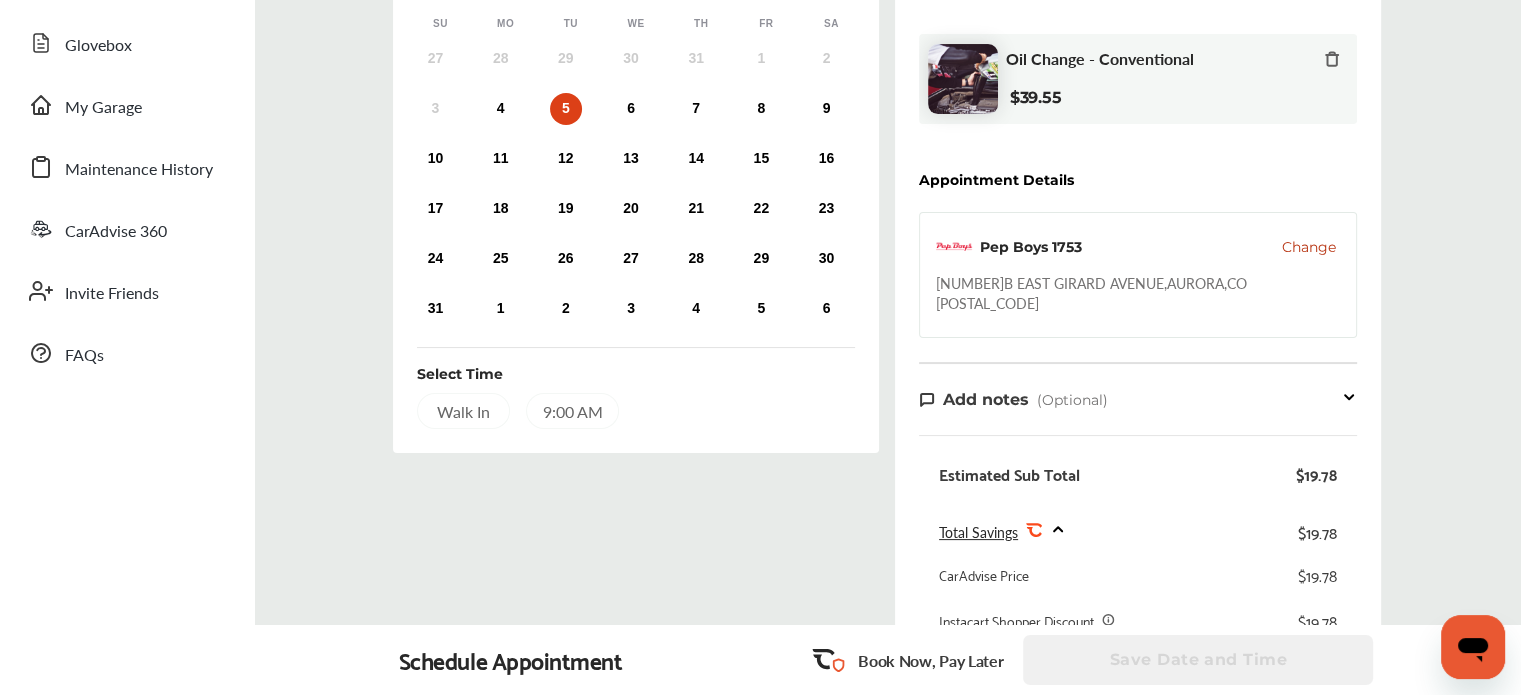scroll, scrollTop: 297, scrollLeft: 0, axis: vertical 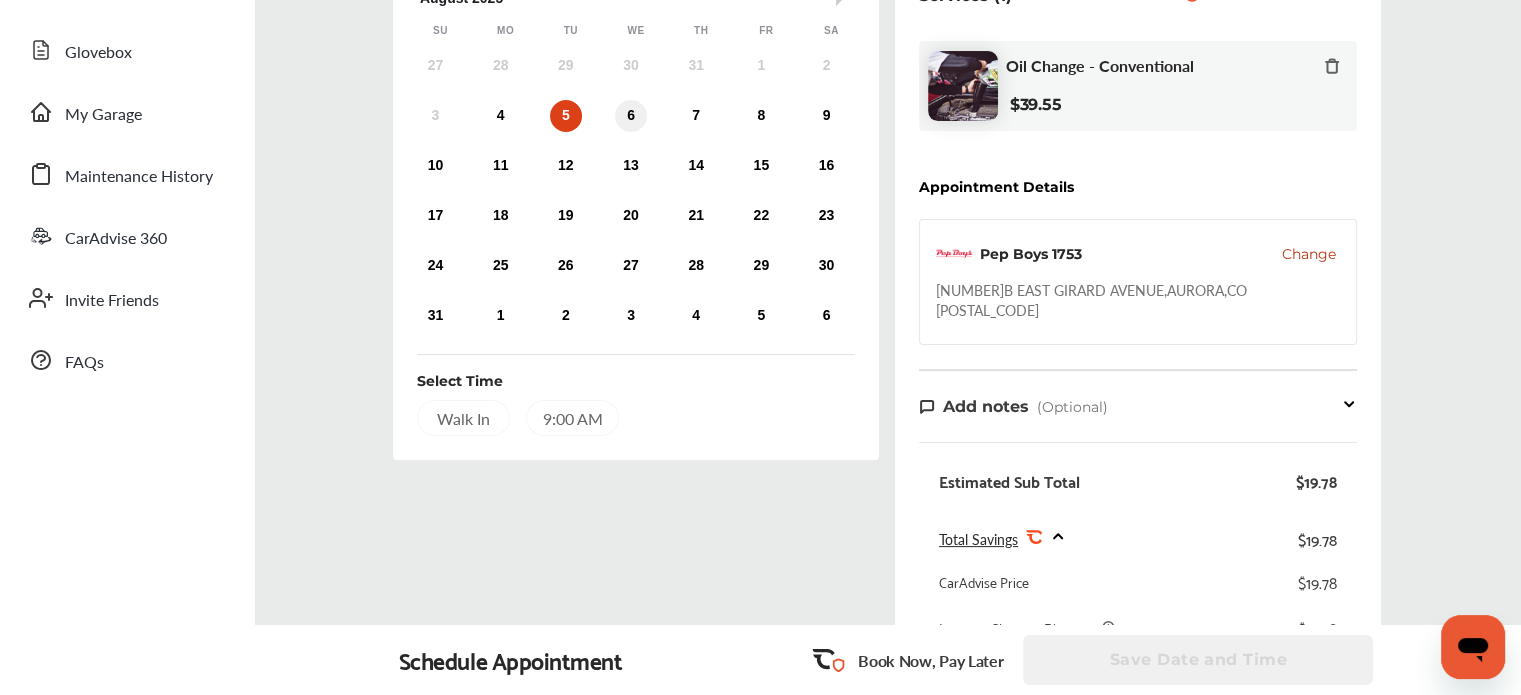 click on "6" at bounding box center [631, 116] 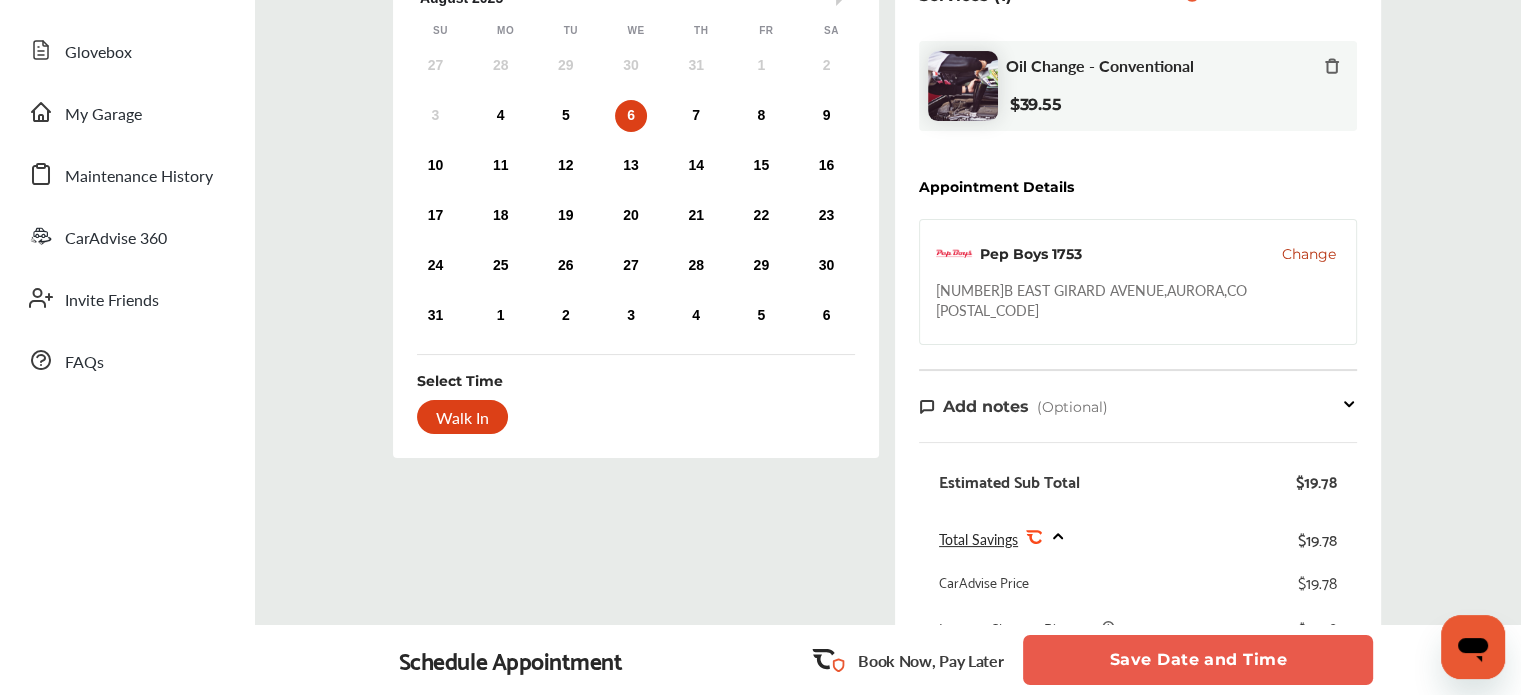 click on "3 4 5 6 7 8 9" at bounding box center (631, 116) 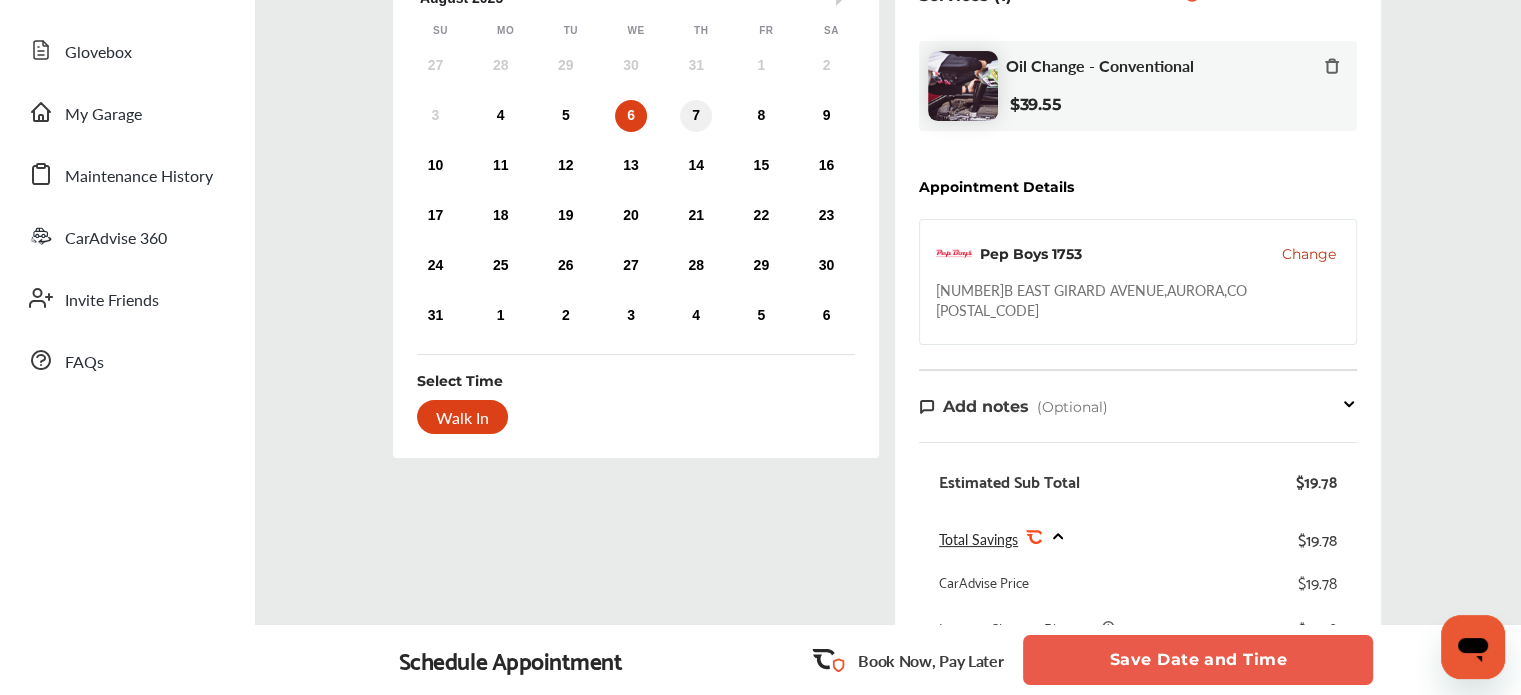 click on "7" at bounding box center [696, 116] 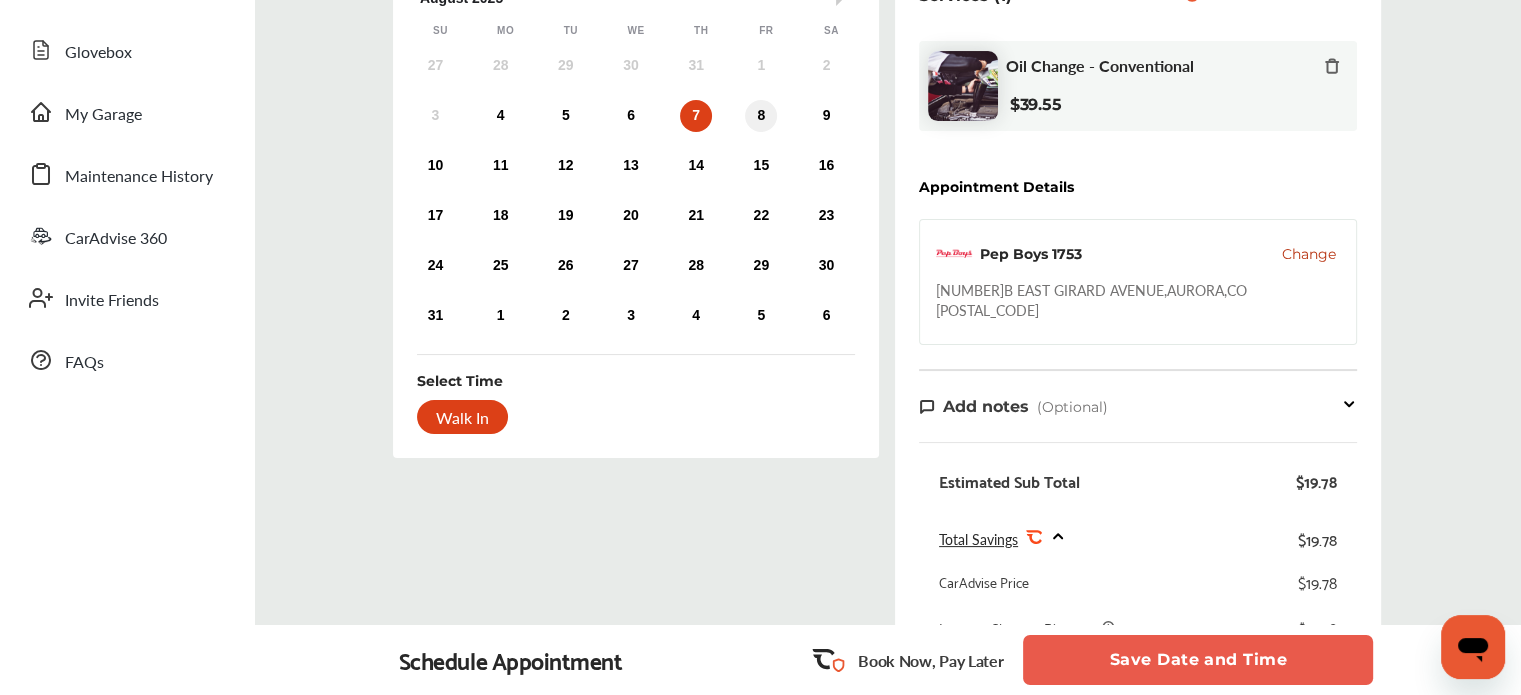 click on "8" at bounding box center (761, 116) 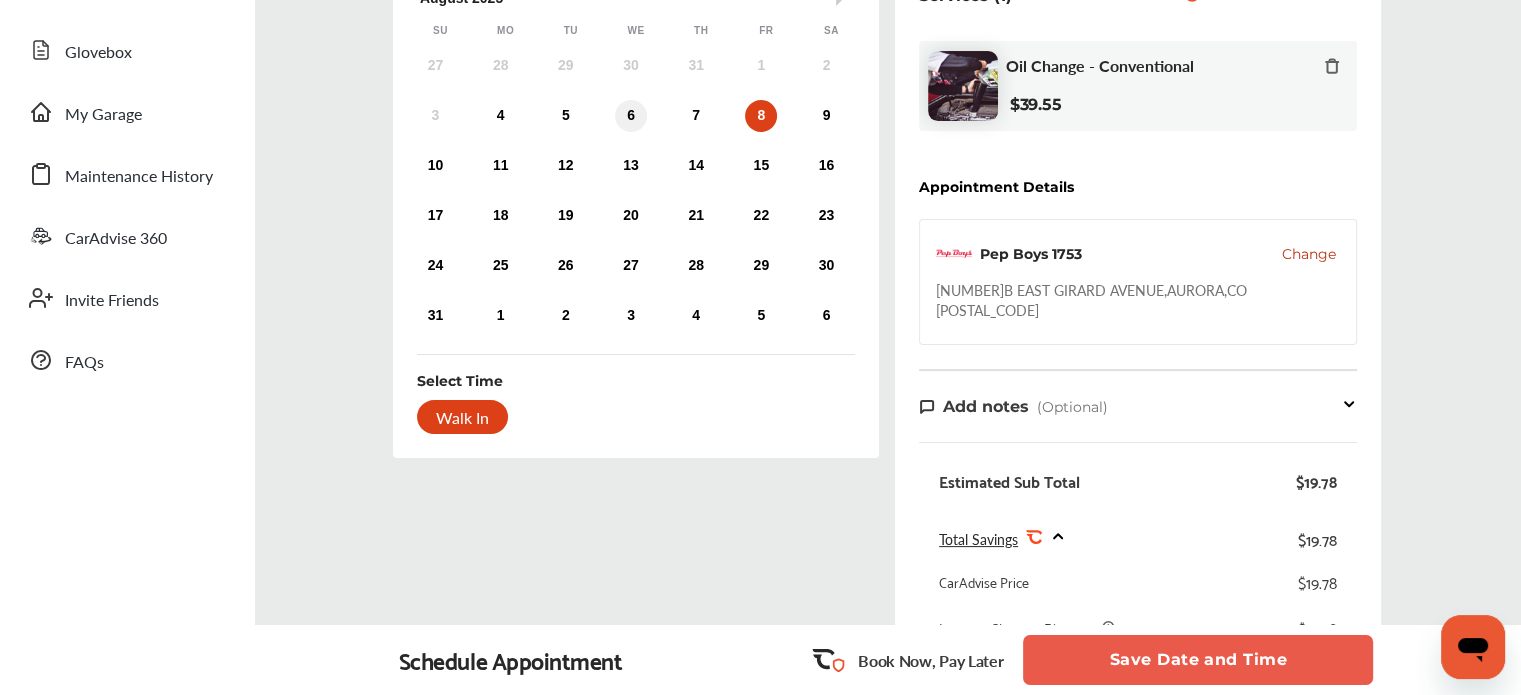 click on "6" at bounding box center [631, 116] 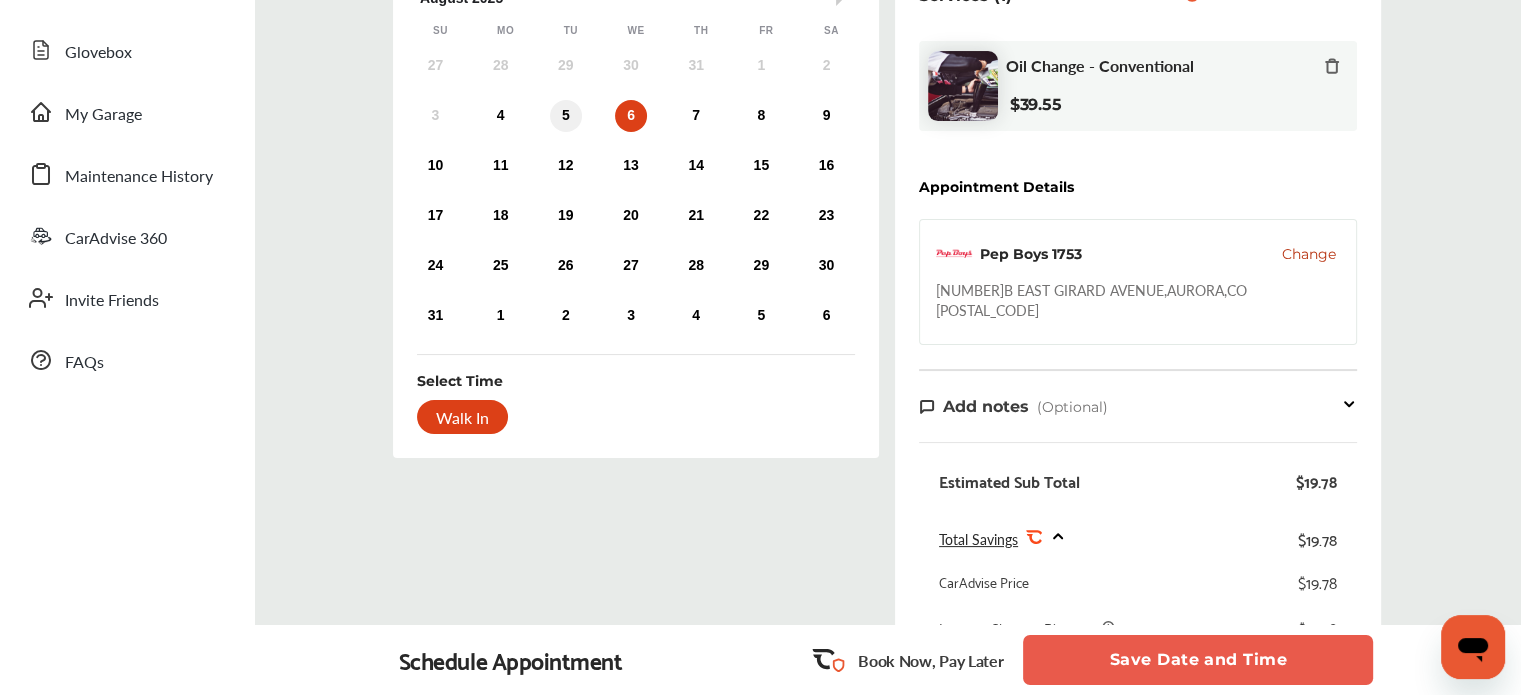 click on "5" at bounding box center [566, 116] 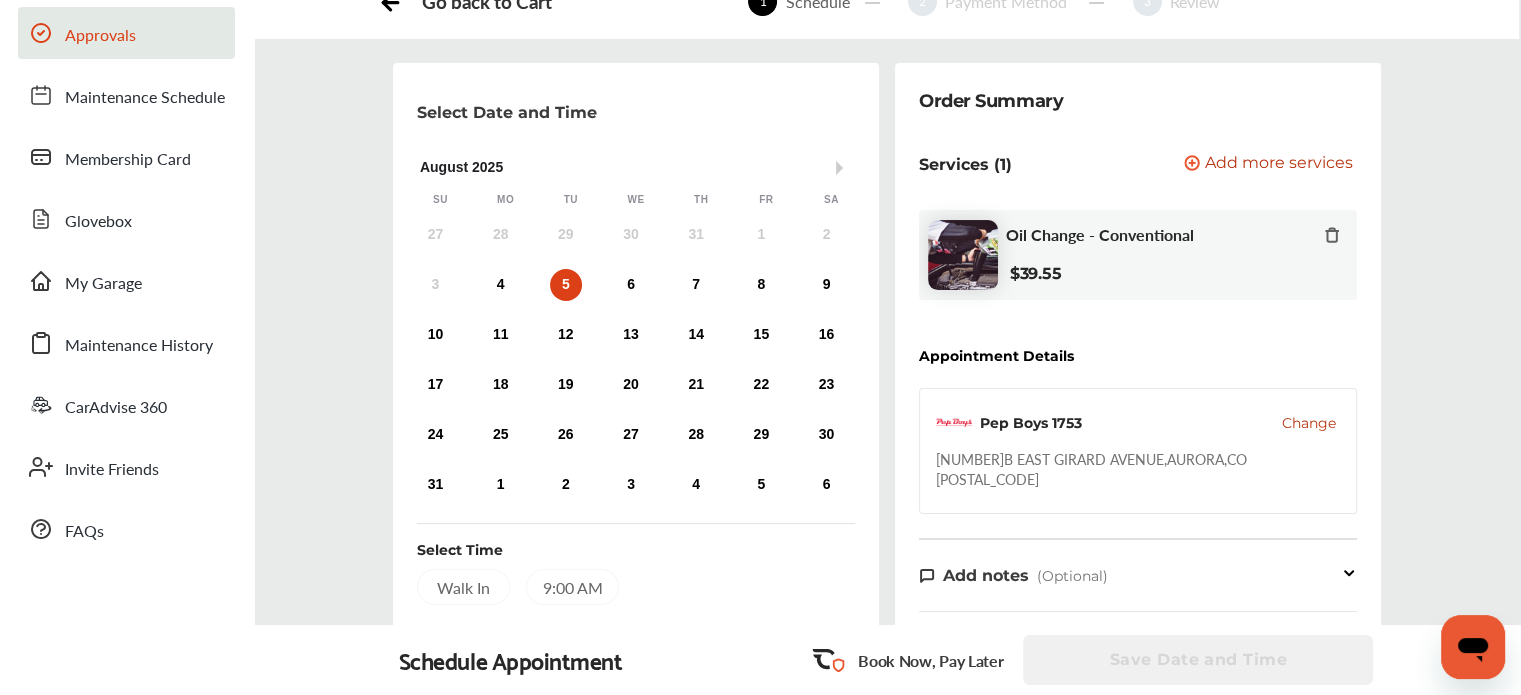 scroll, scrollTop: 127, scrollLeft: 0, axis: vertical 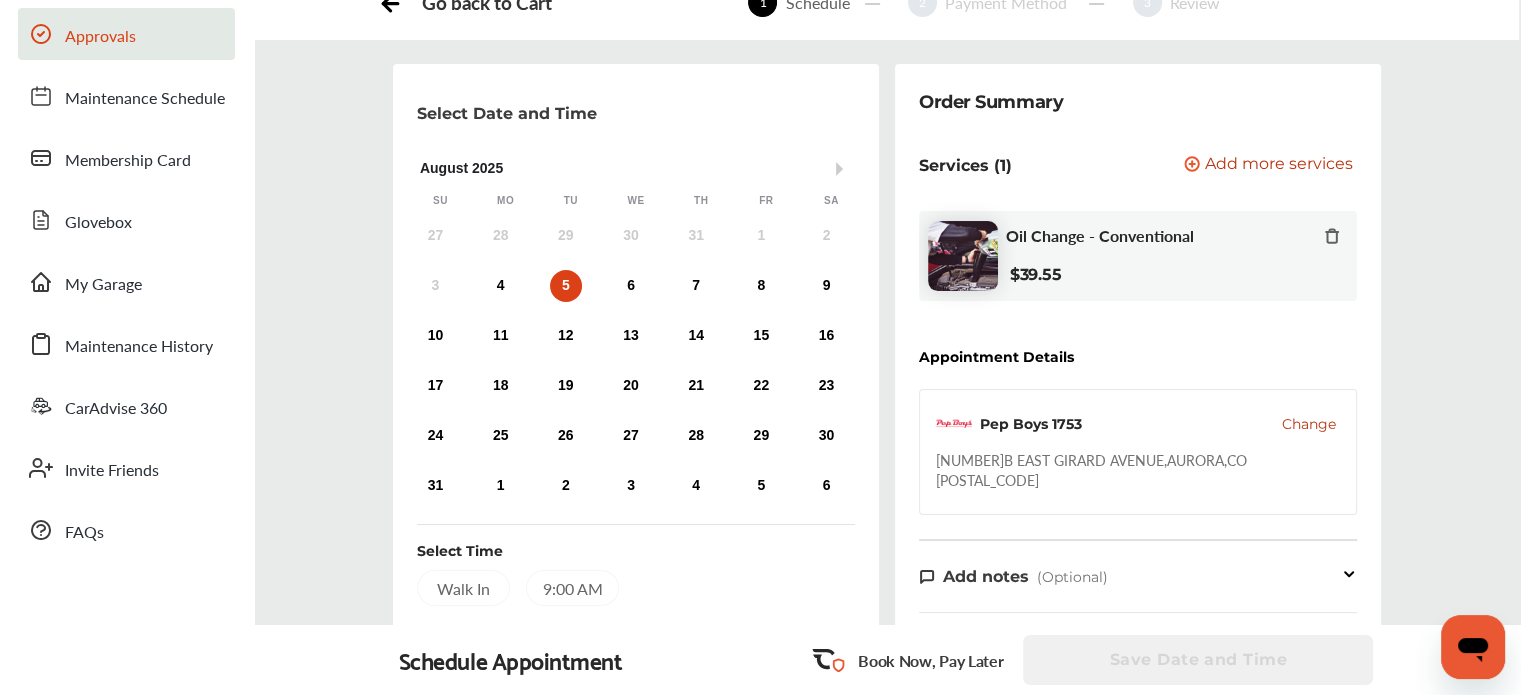 click on "10 11 12 13 14 15 16" at bounding box center [631, 336] 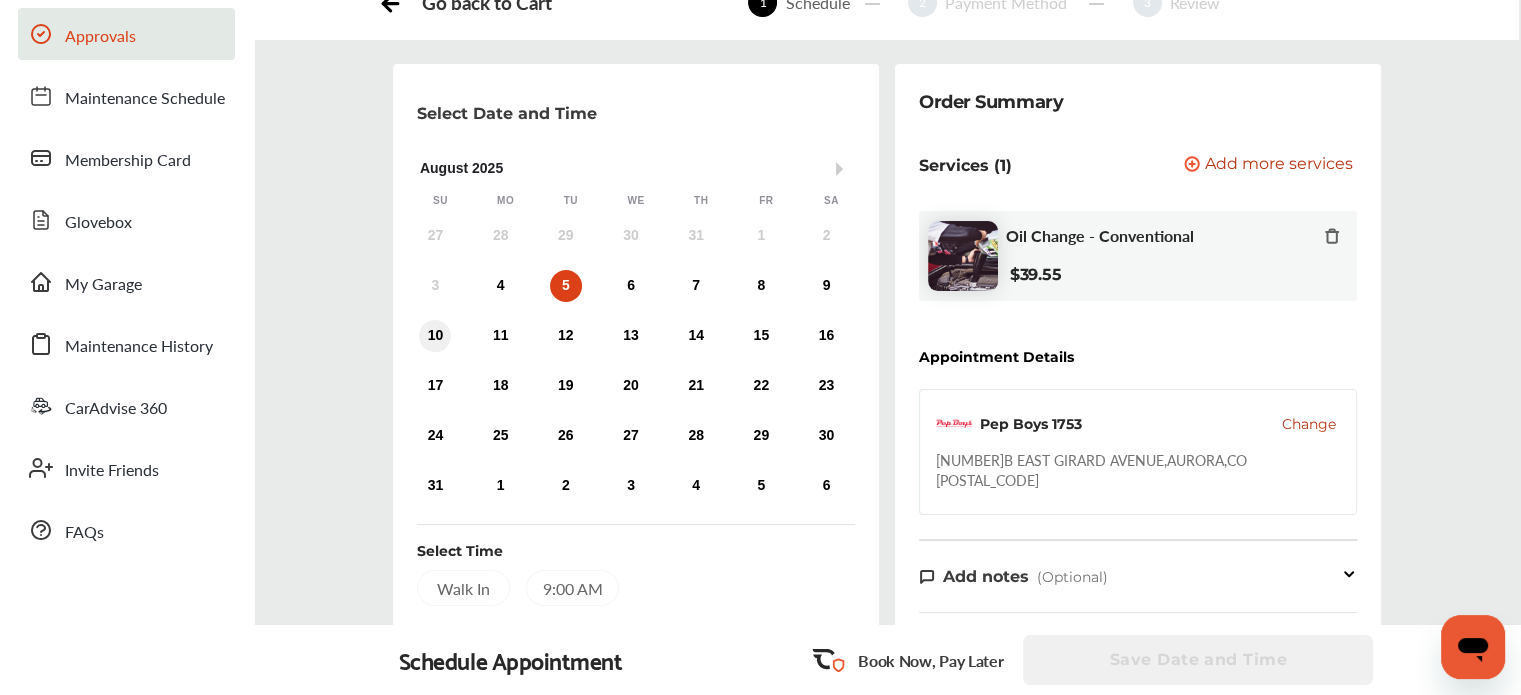 click on "10" at bounding box center [435, 336] 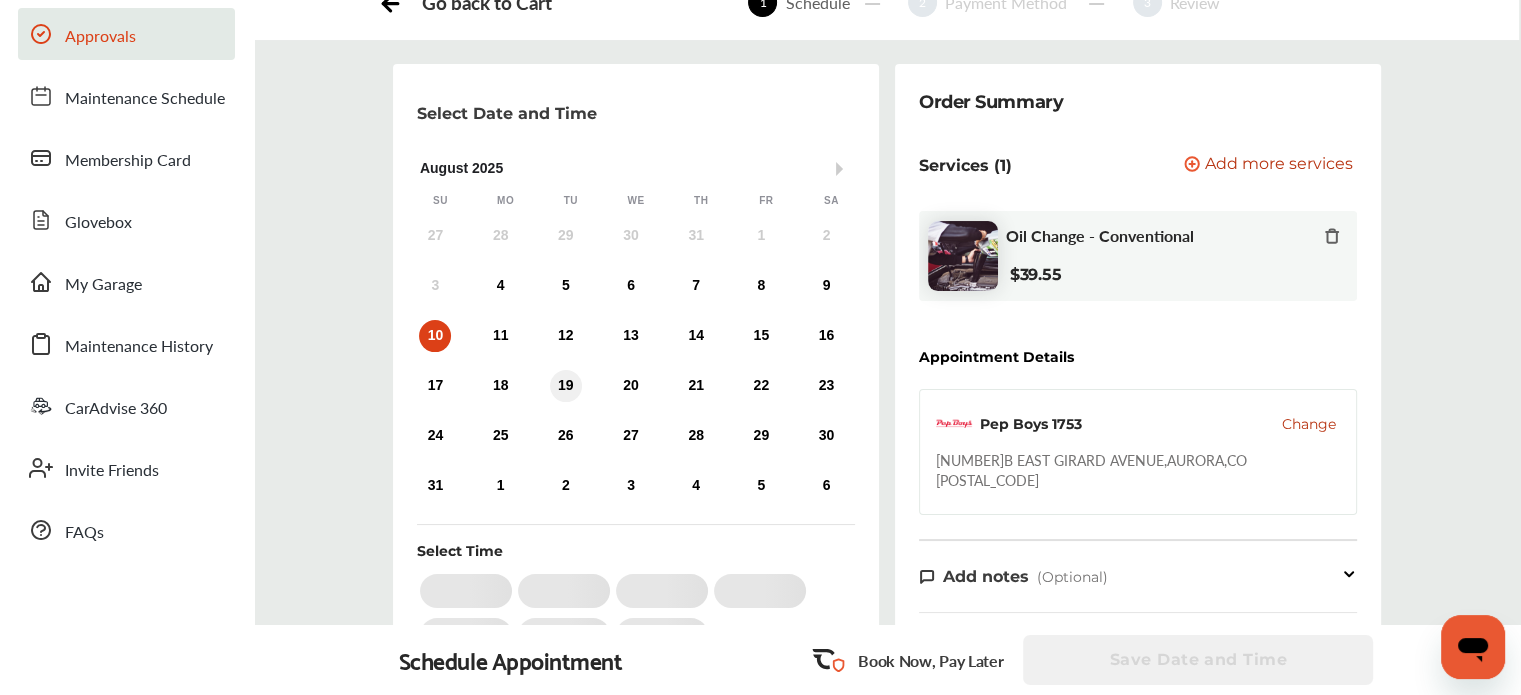 click on "19" at bounding box center [566, 386] 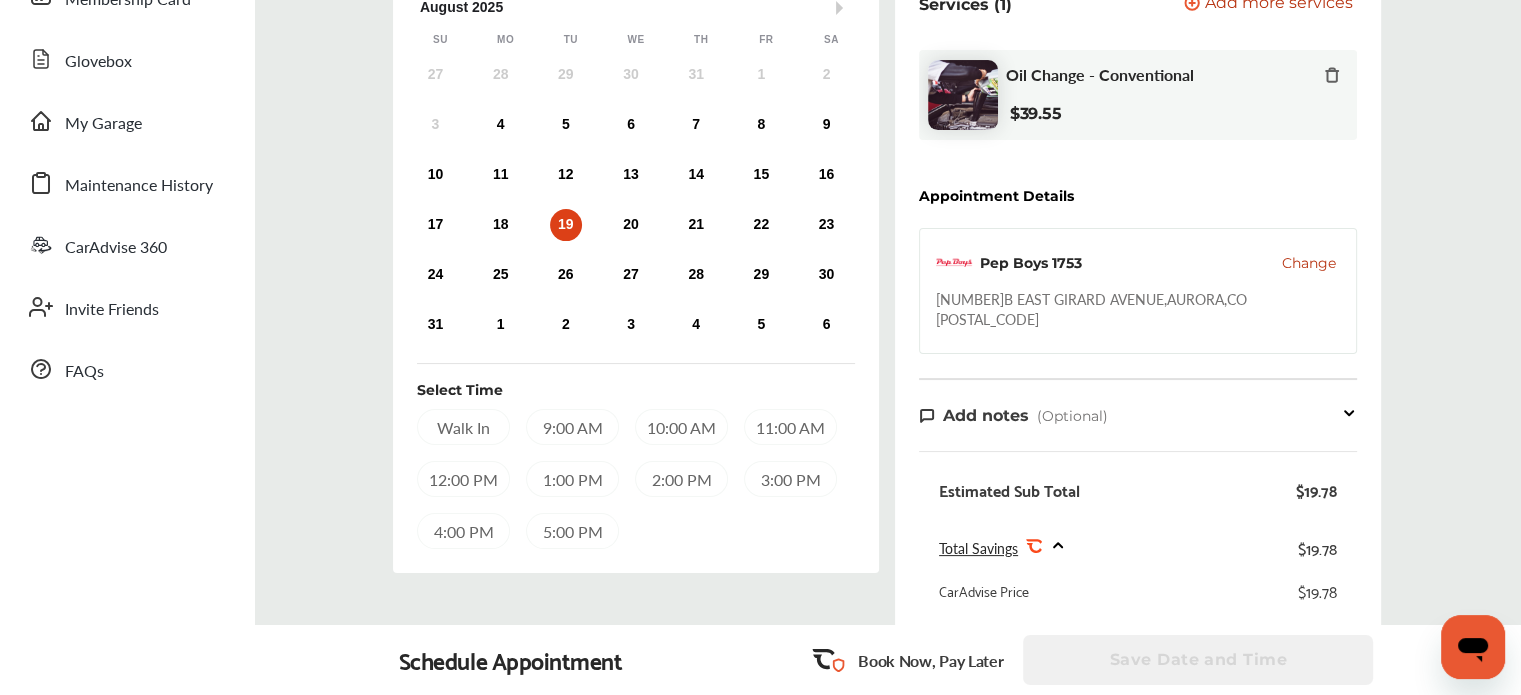 scroll, scrollTop: 299, scrollLeft: 0, axis: vertical 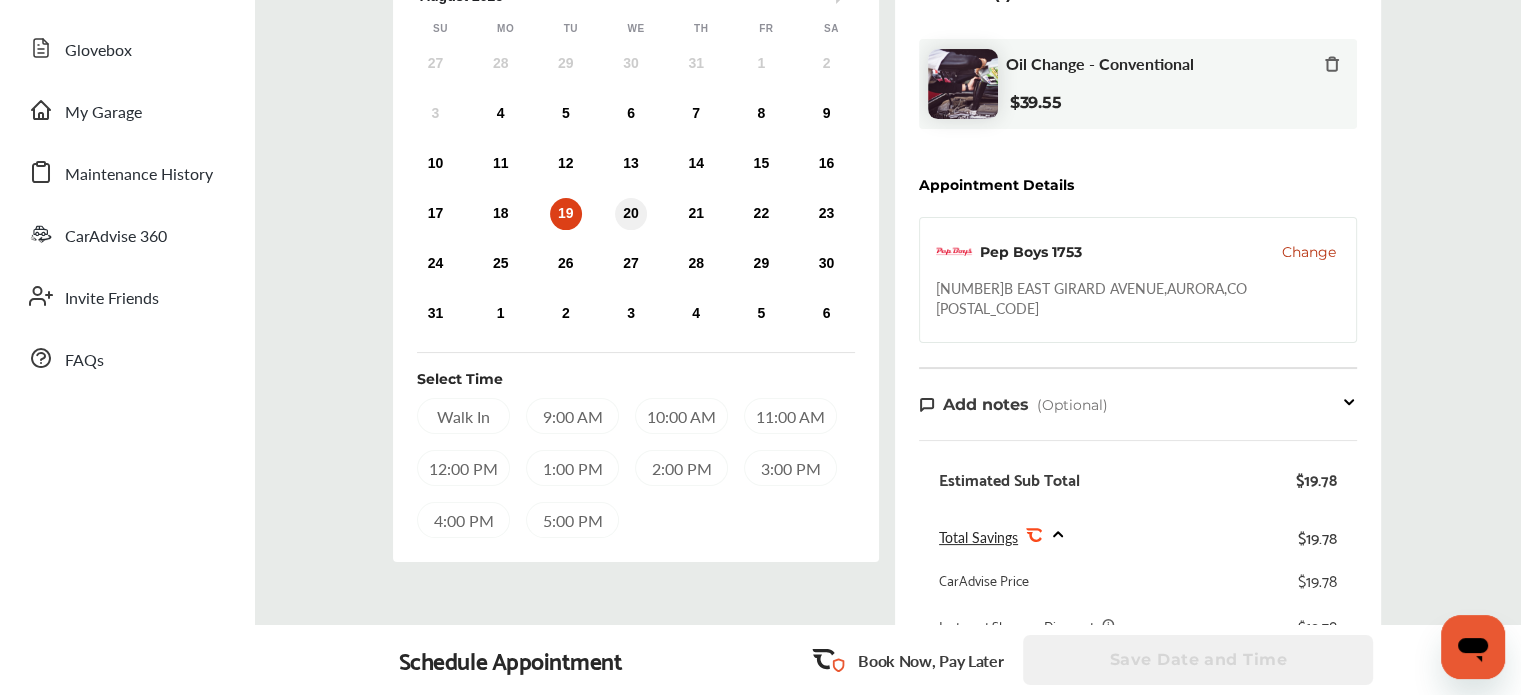 click on "20" at bounding box center (631, 214) 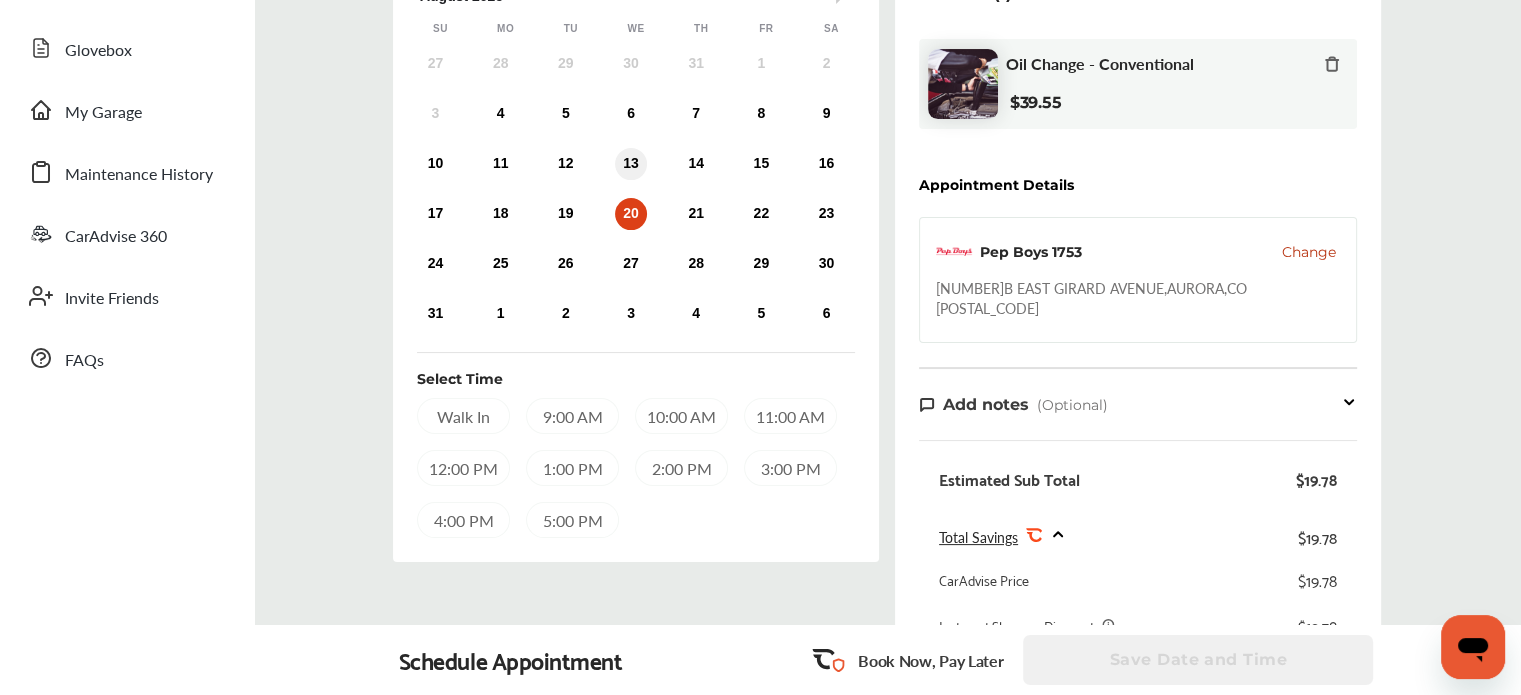 click on "13" at bounding box center [631, 164] 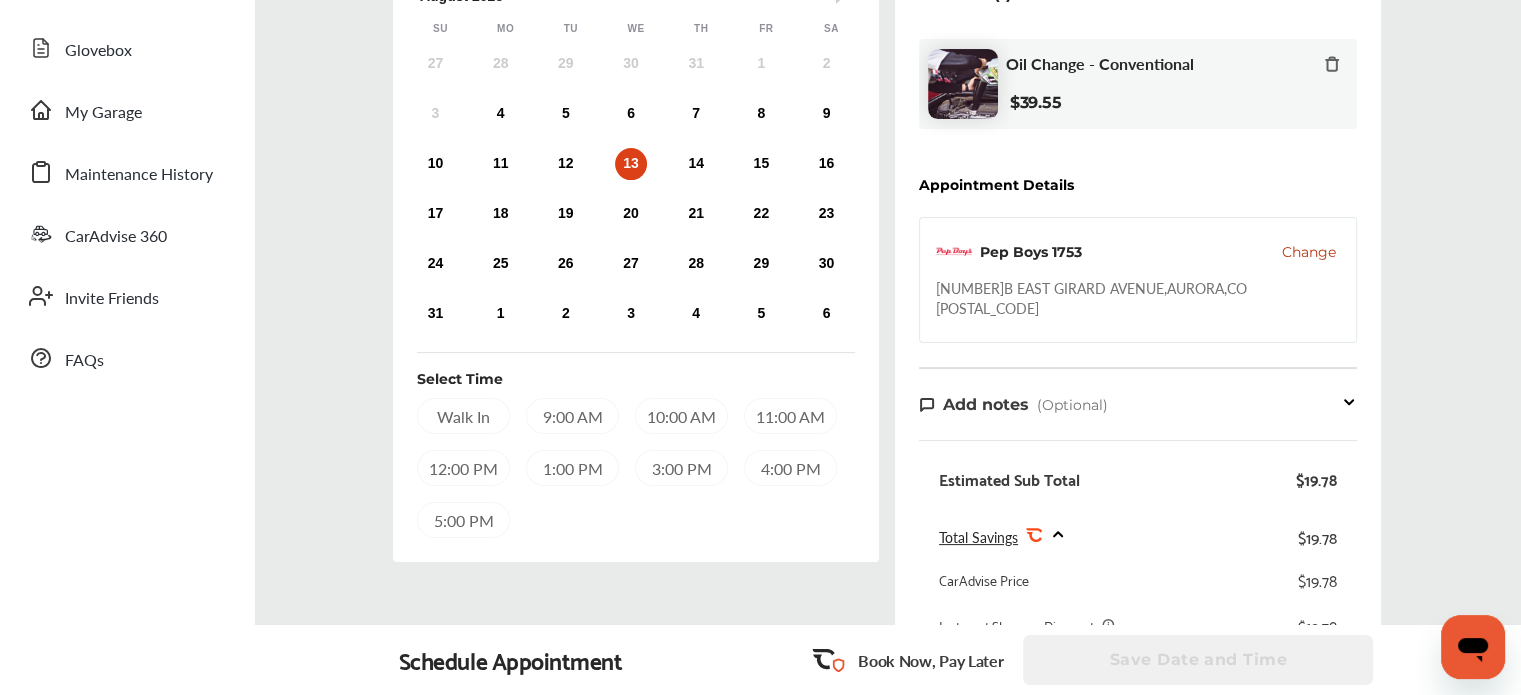 click on "3 4 5 6 7 8 9" at bounding box center (631, 114) 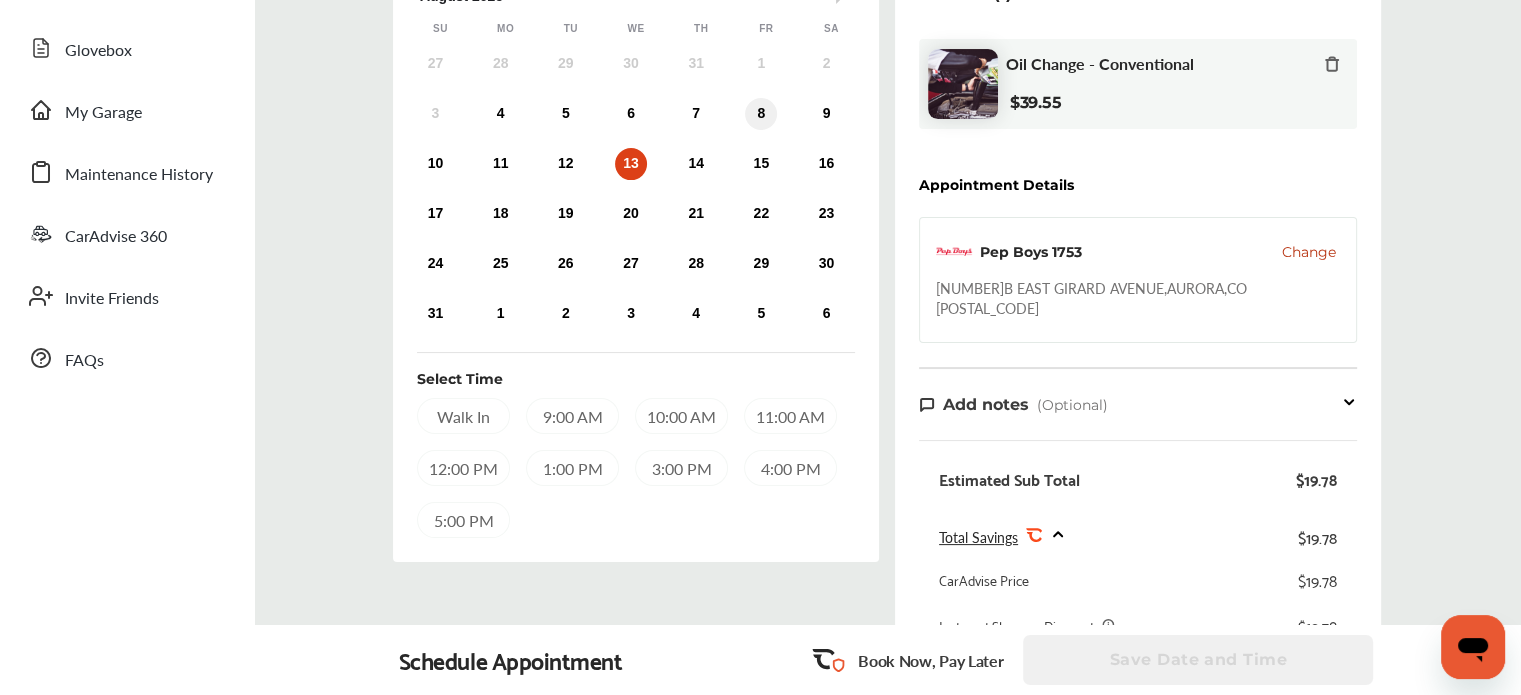 click on "8" at bounding box center (761, 114) 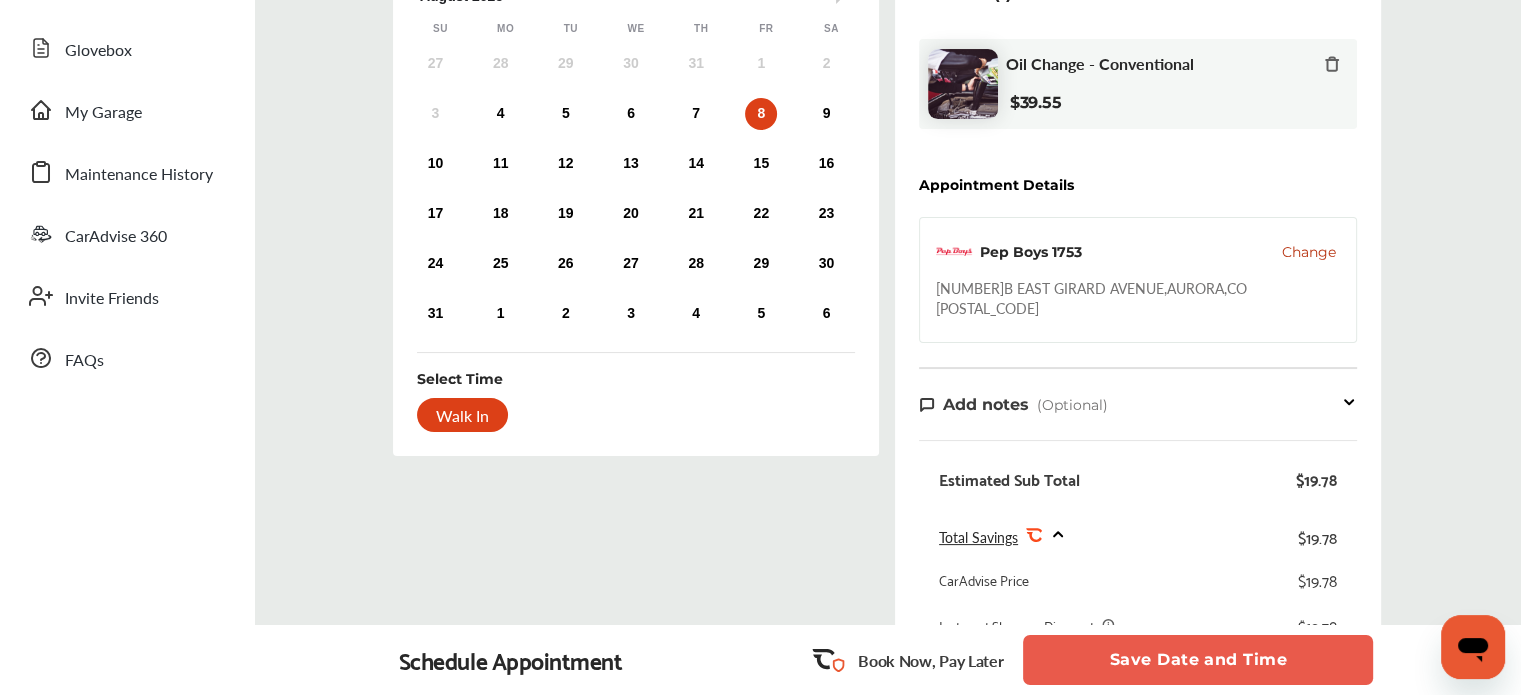 click on "3 4 5 6 7 8 9" at bounding box center [631, 114] 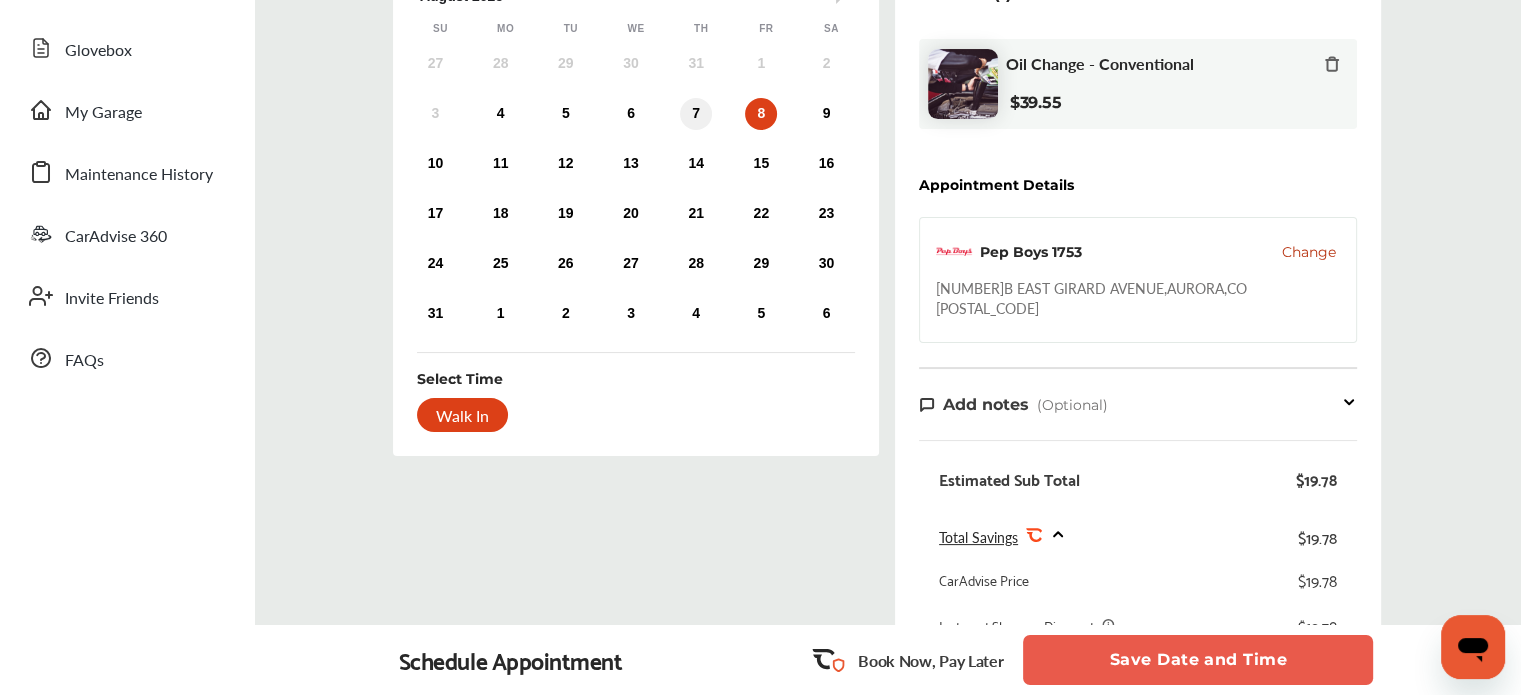 click on "7" at bounding box center (696, 114) 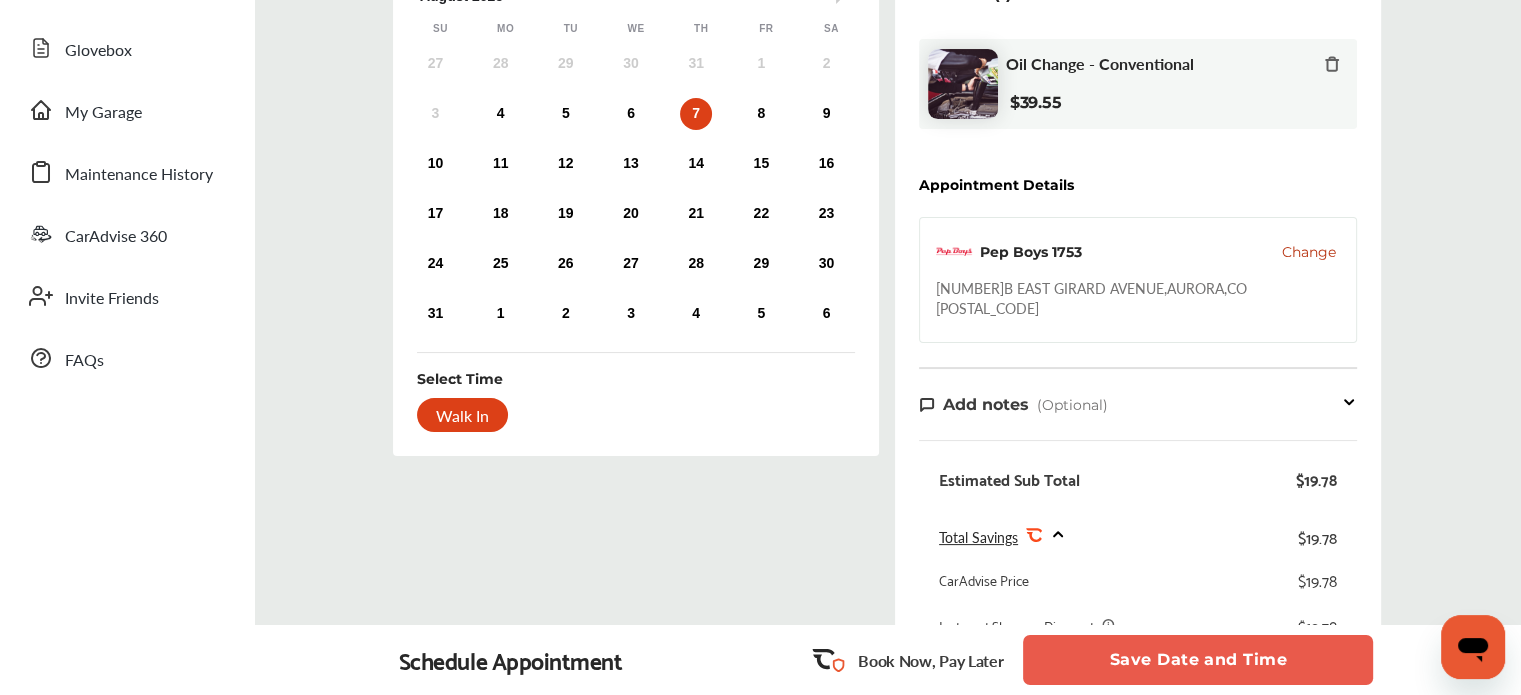 click on "3 4 5 6 7 8 9" at bounding box center (631, 114) 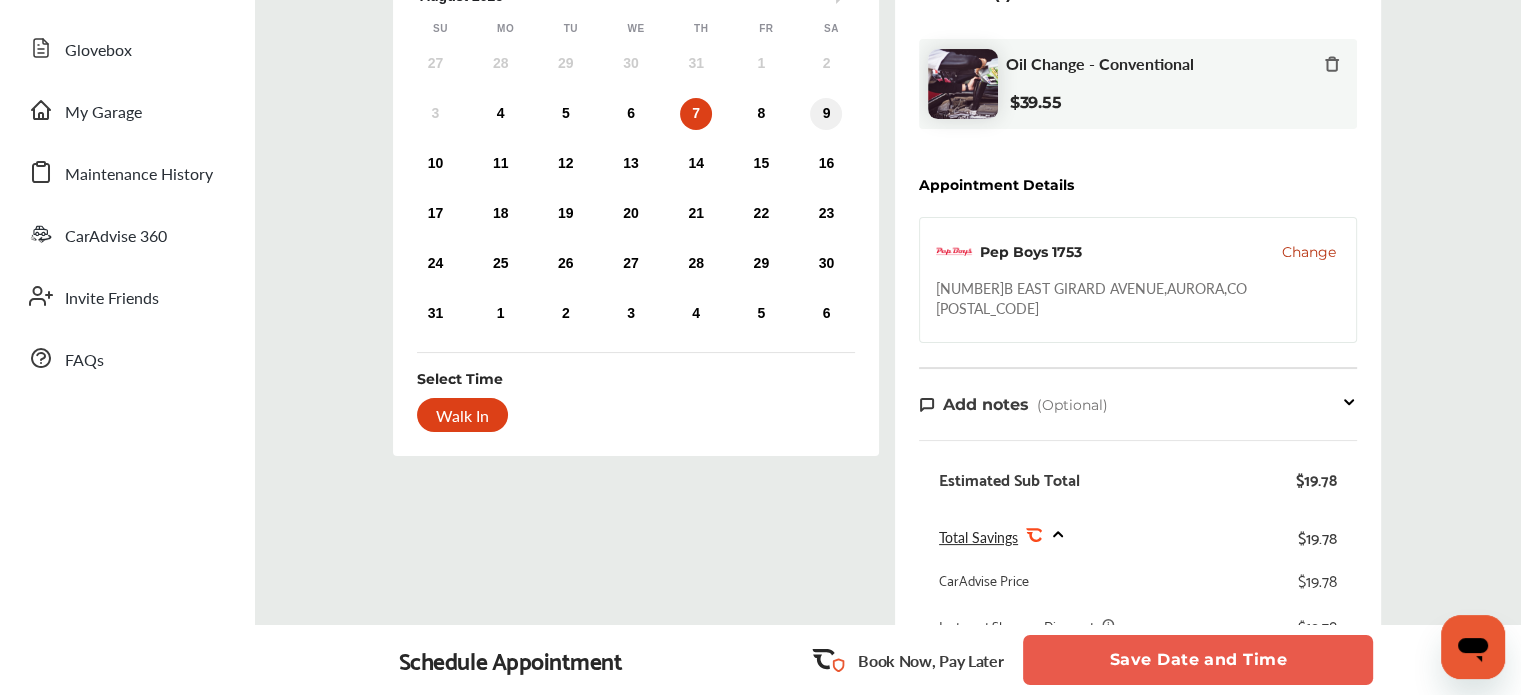 click on "9" at bounding box center (826, 114) 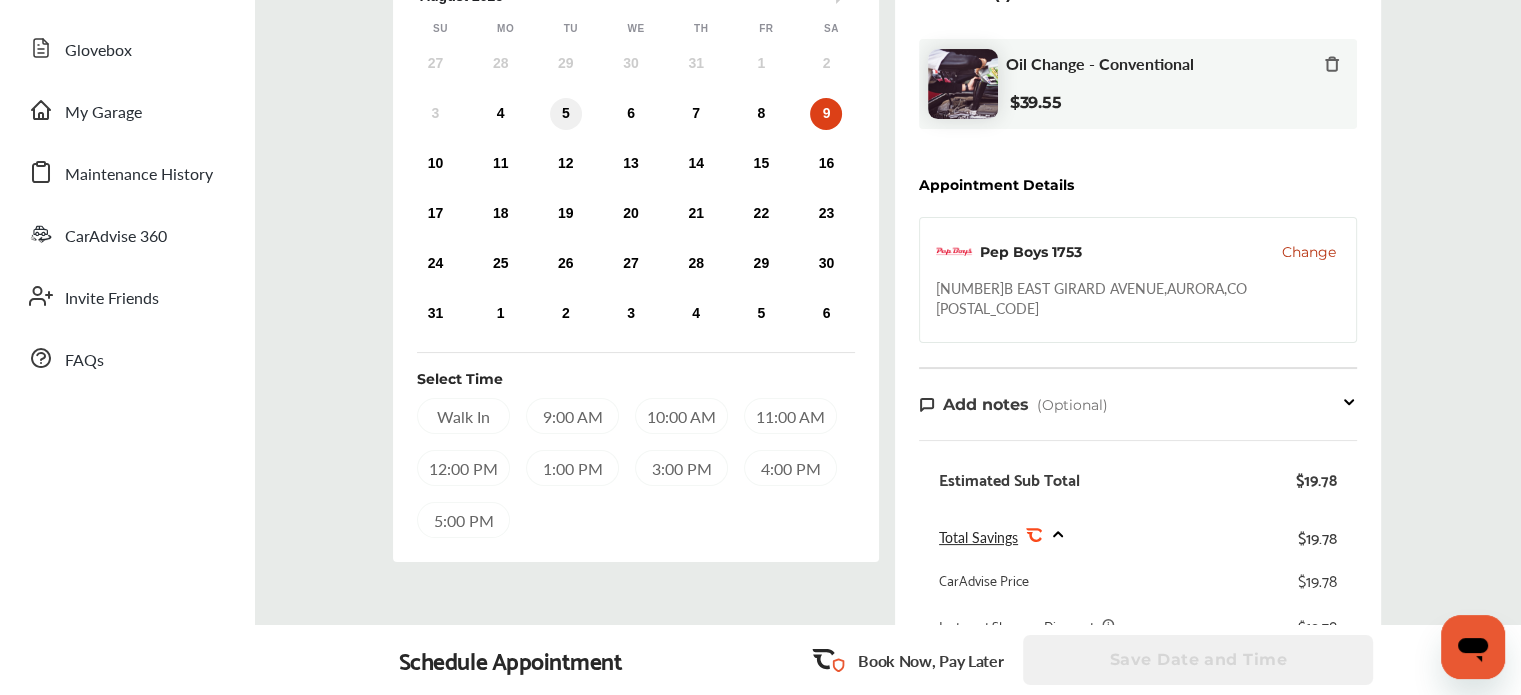 click on "5" at bounding box center [566, 114] 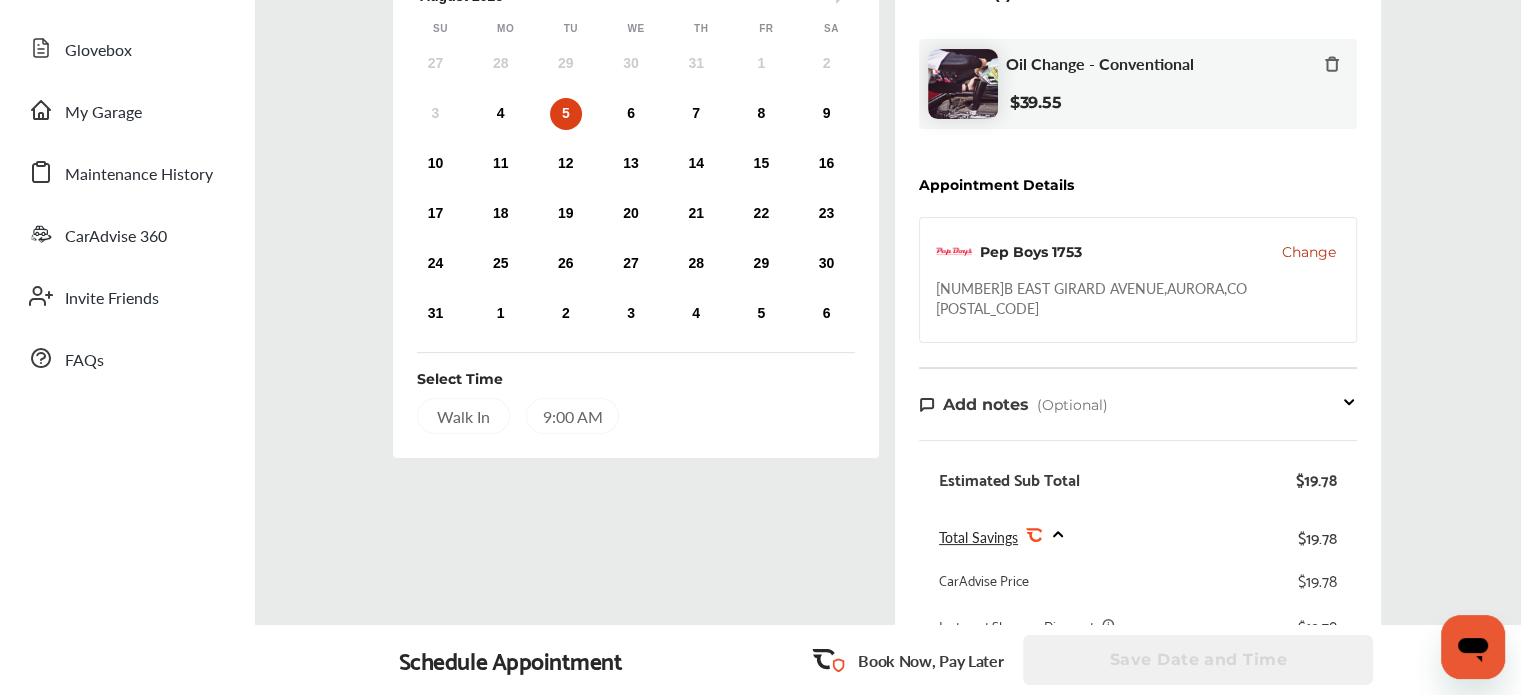 click on "3 4 5 6 7 8 9" at bounding box center (631, 114) 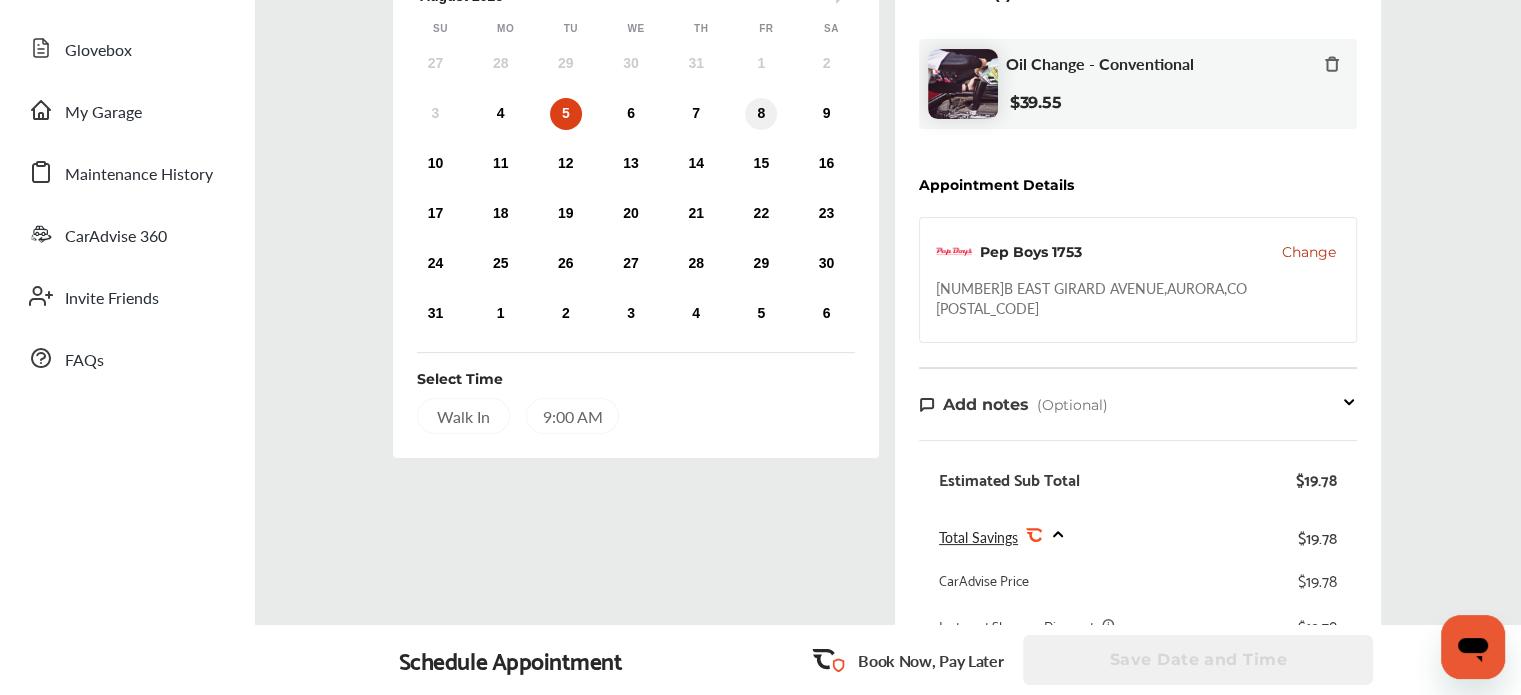 click on "8" at bounding box center [761, 114] 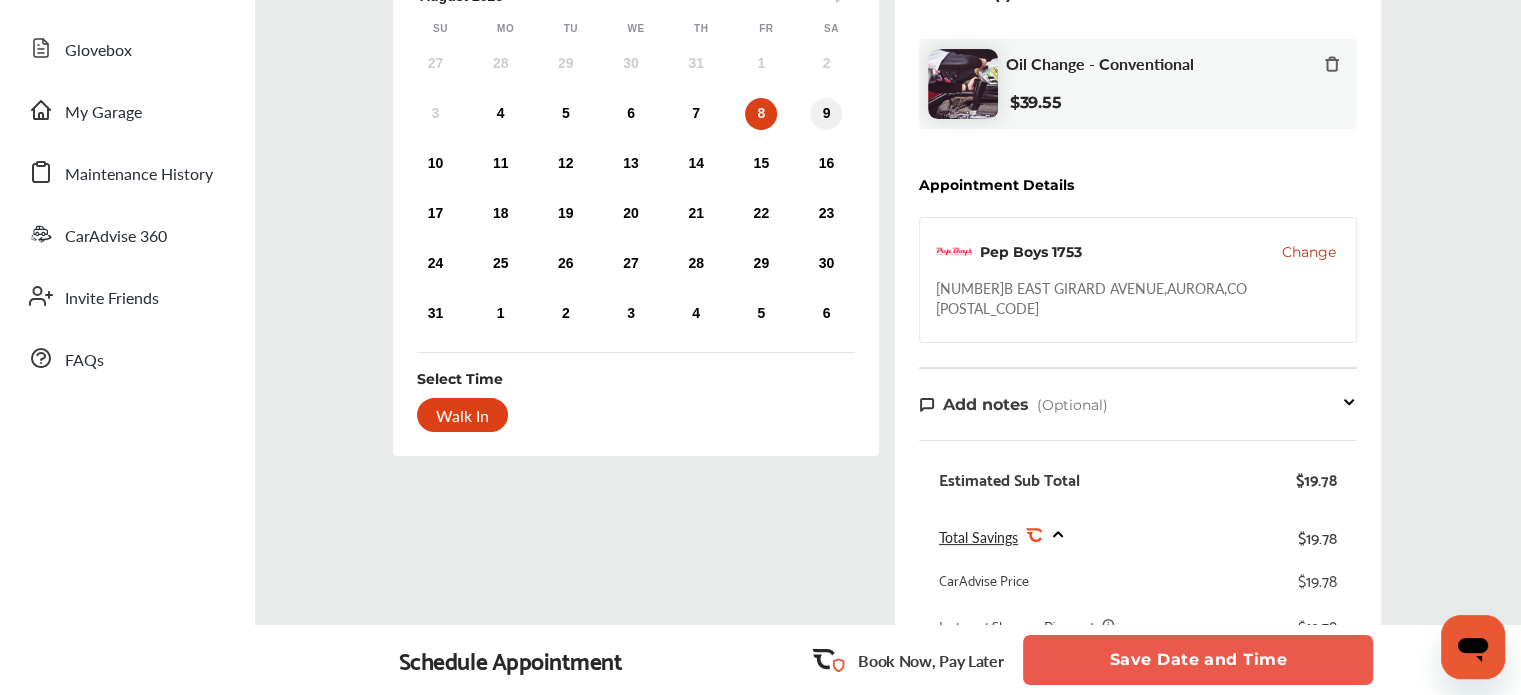 click on "9" at bounding box center [826, 114] 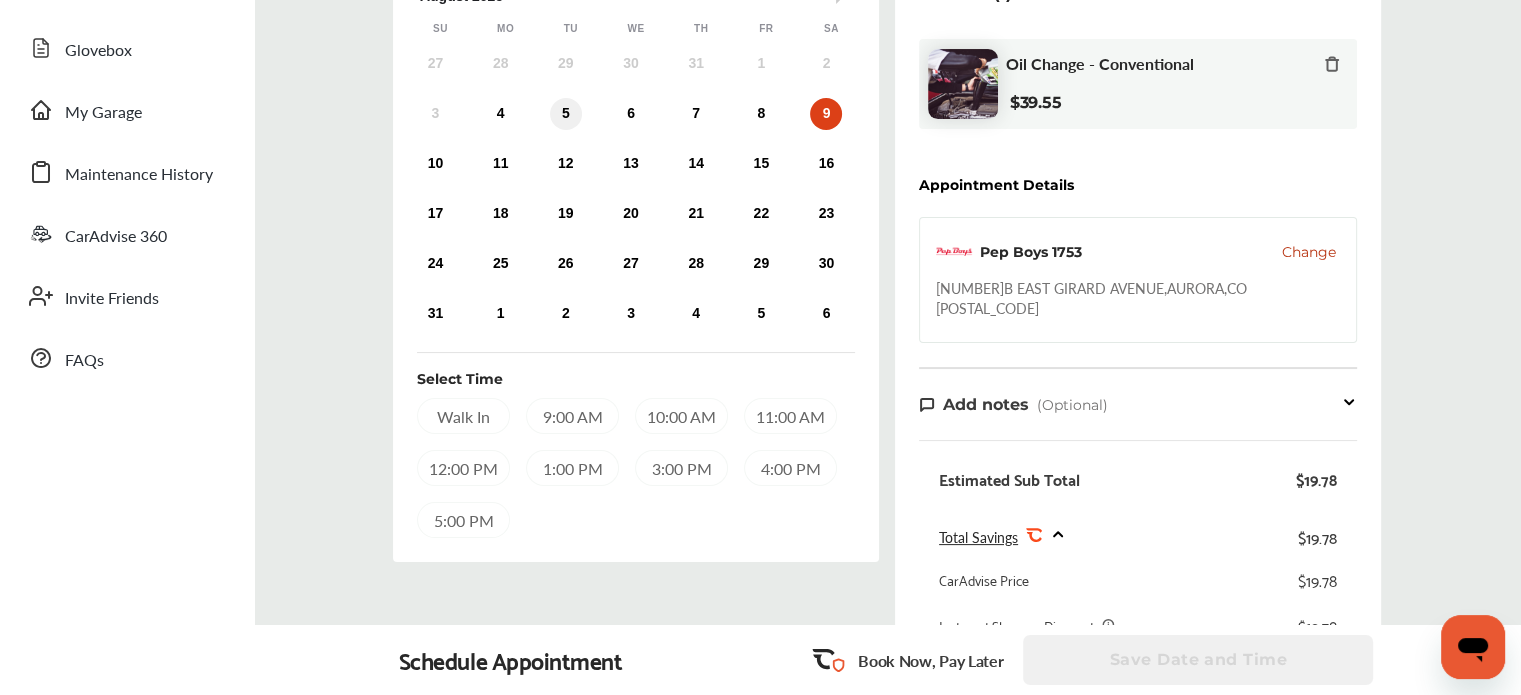 click on "5" at bounding box center (566, 114) 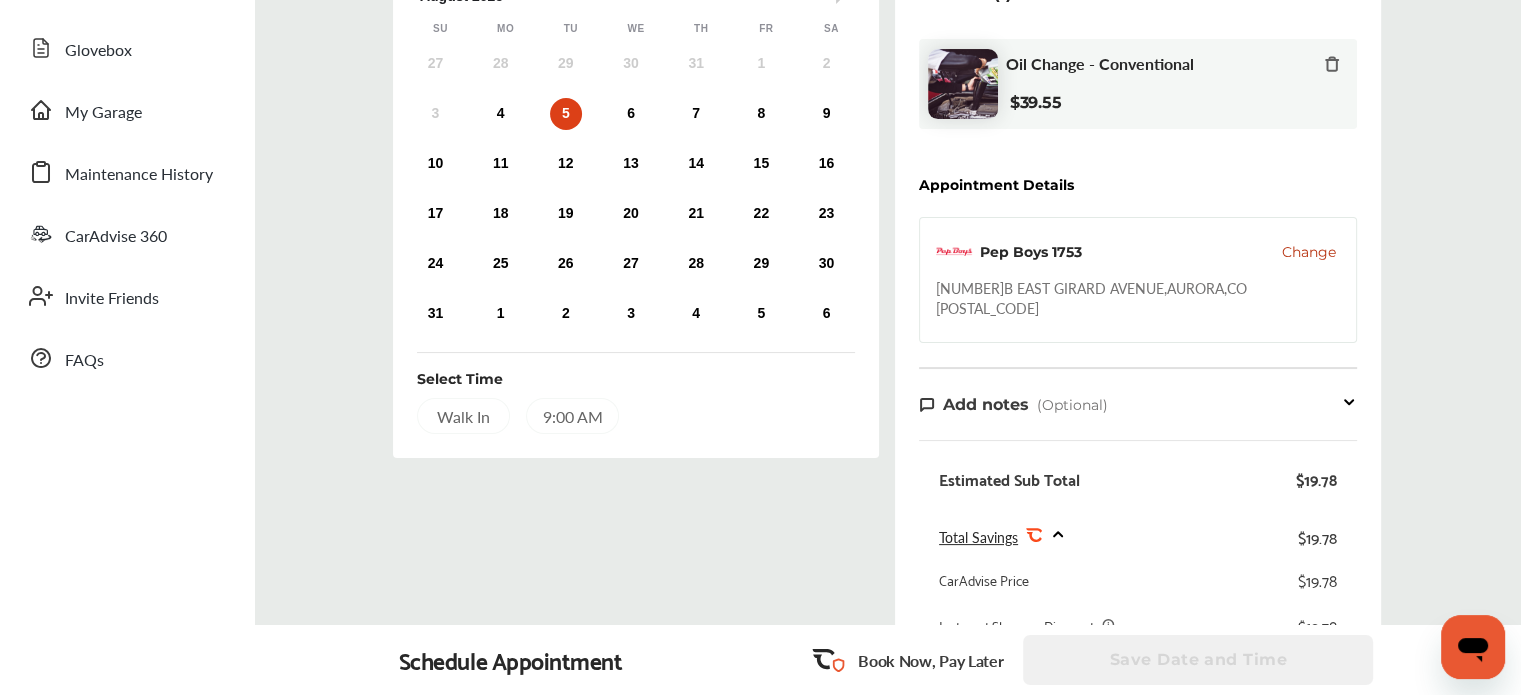 click on "9:00 AM" at bounding box center [572, 416] 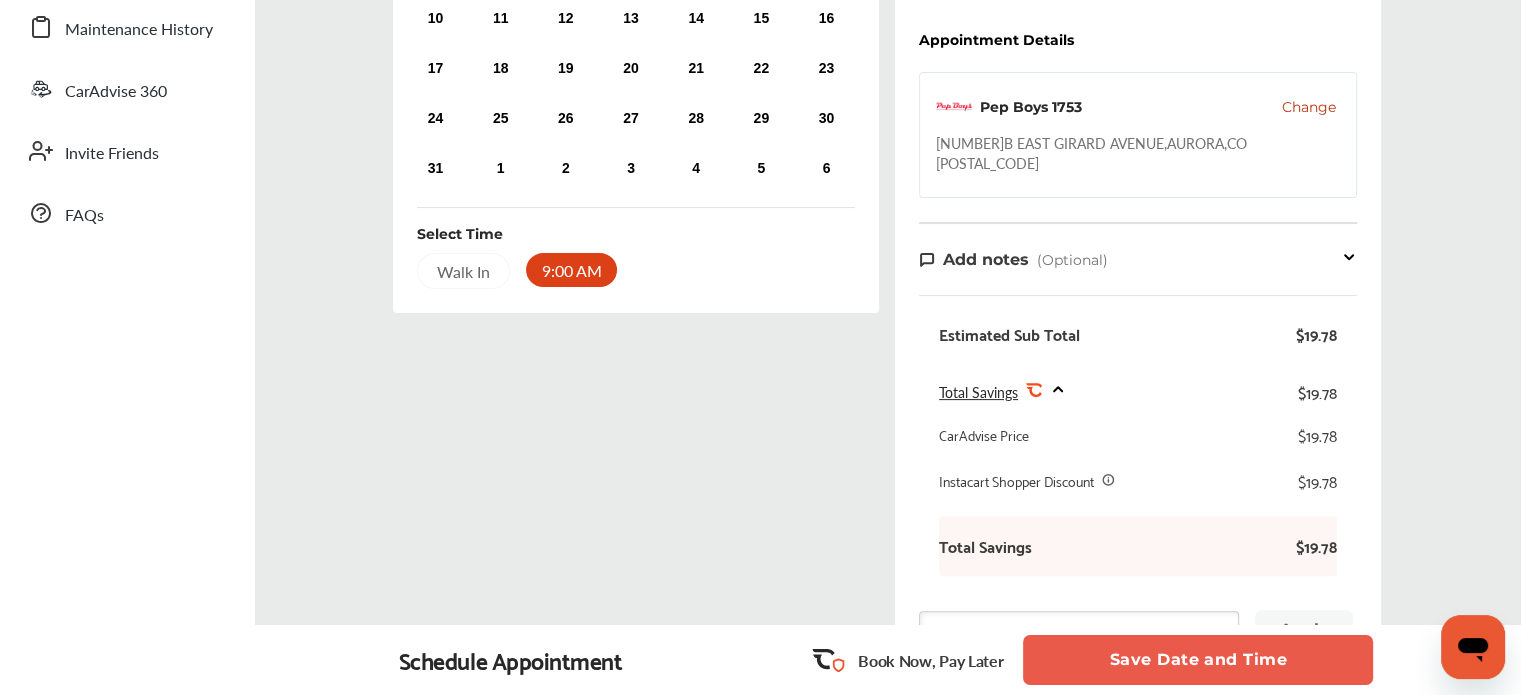 scroll, scrollTop: 412, scrollLeft: 0, axis: vertical 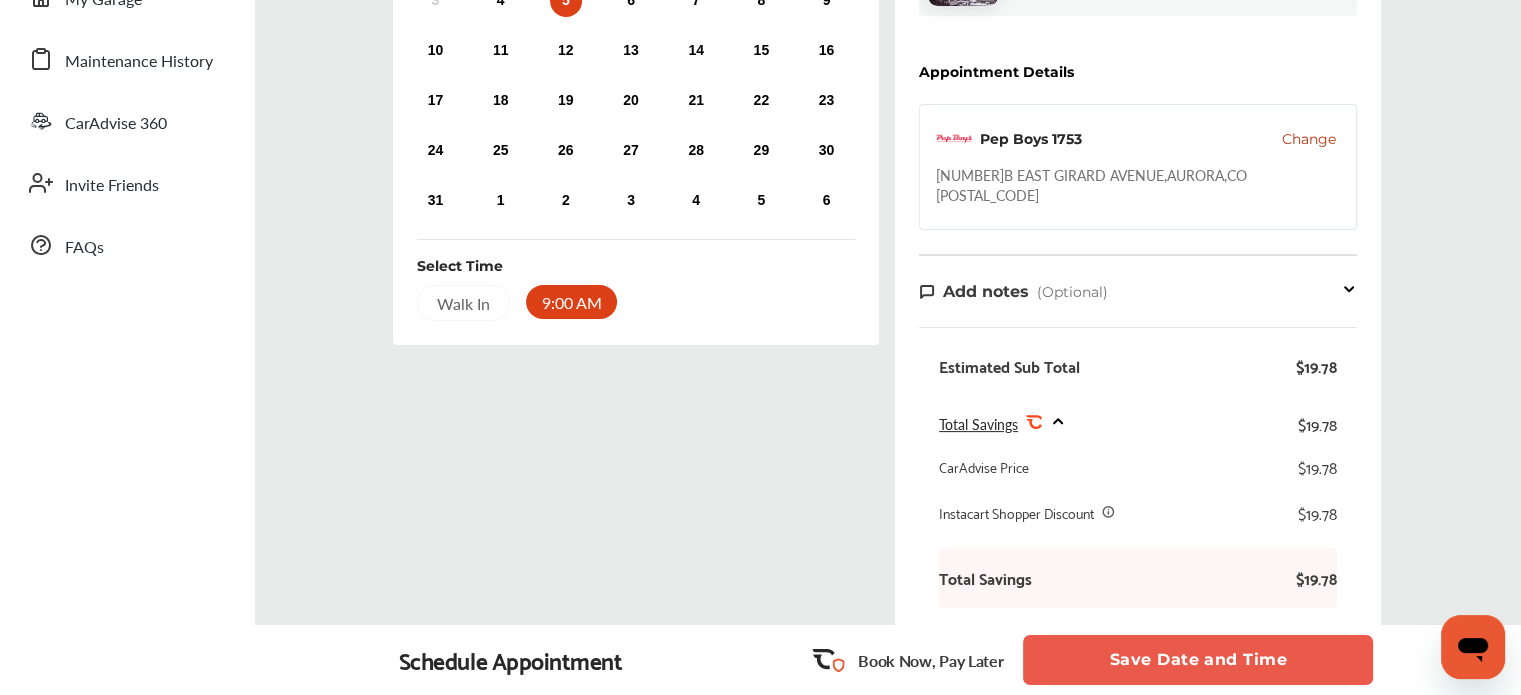 click on "Save Date and Time" at bounding box center [1198, 660] 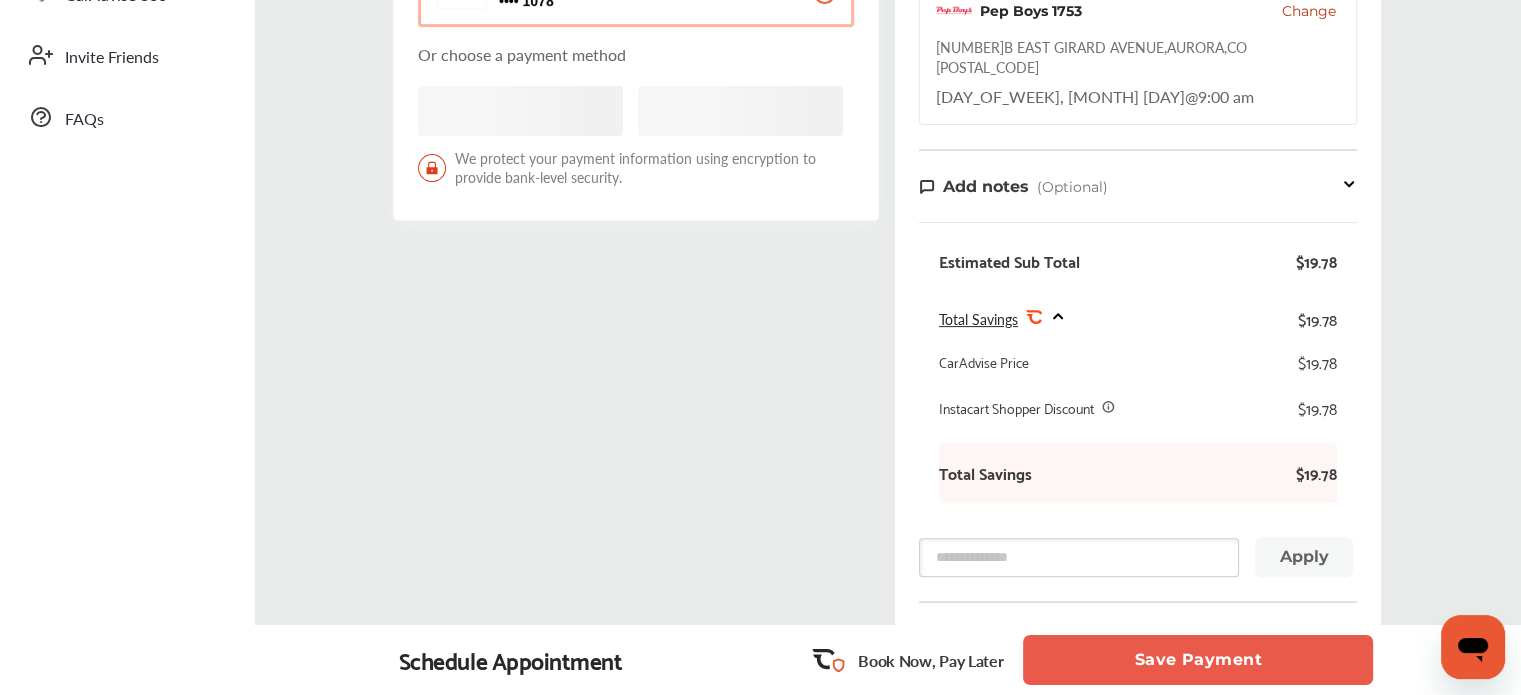 scroll, scrollTop: 560, scrollLeft: 0, axis: vertical 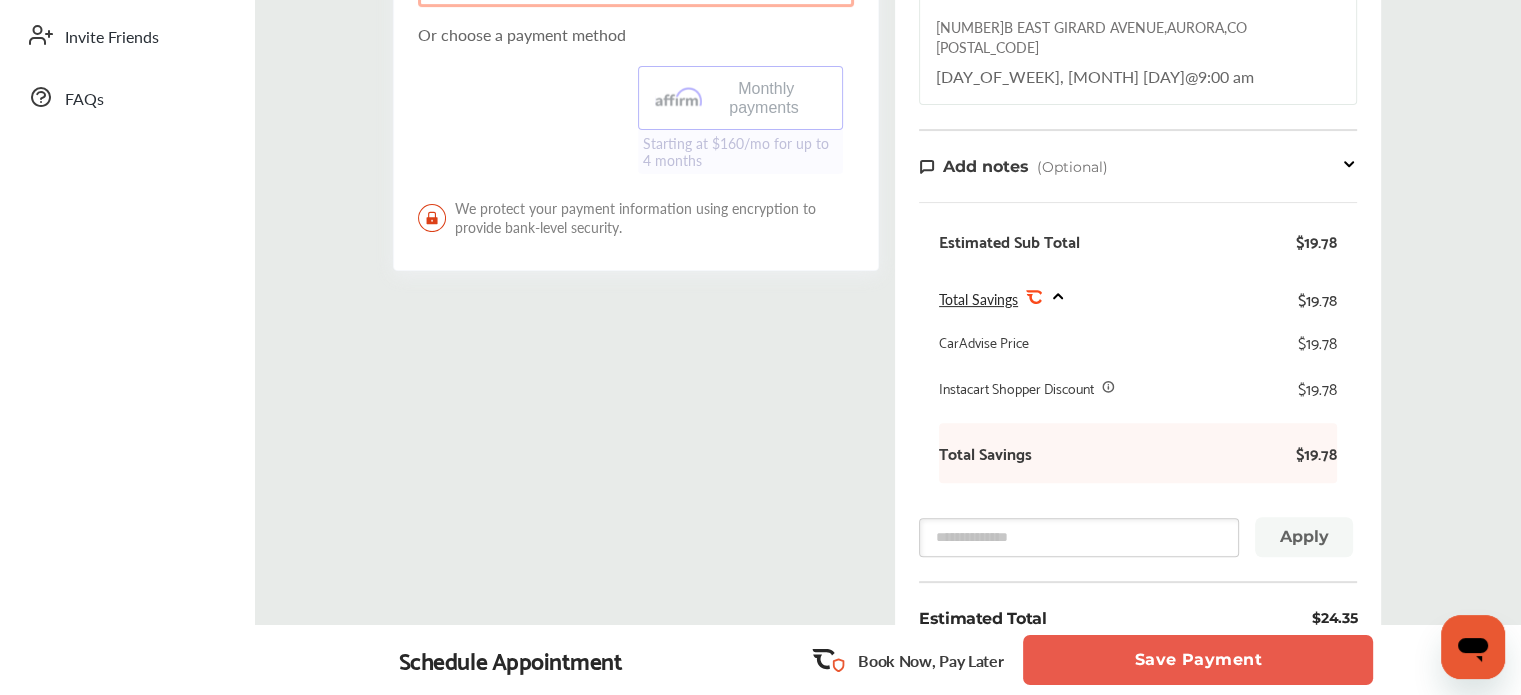 click on "Save Payment" at bounding box center [1198, 660] 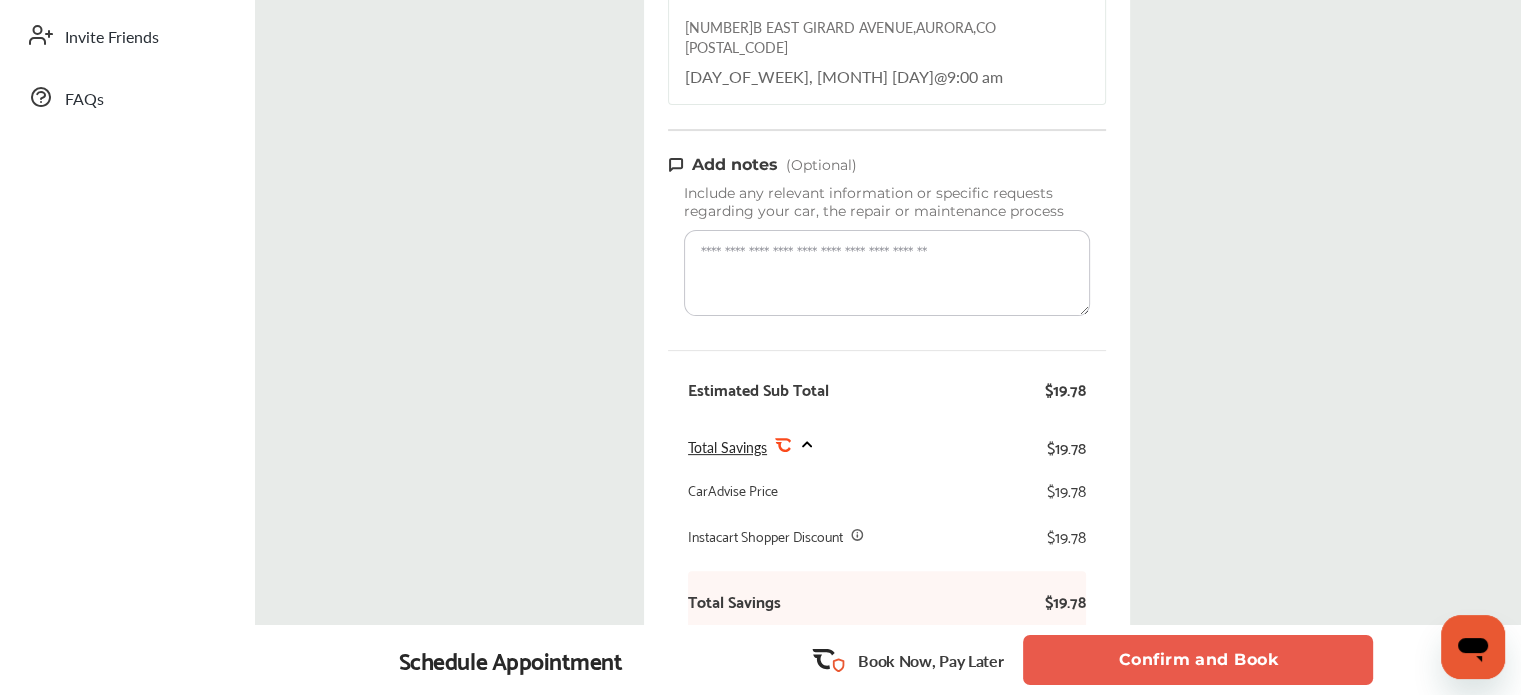 scroll, scrollTop: 0, scrollLeft: 0, axis: both 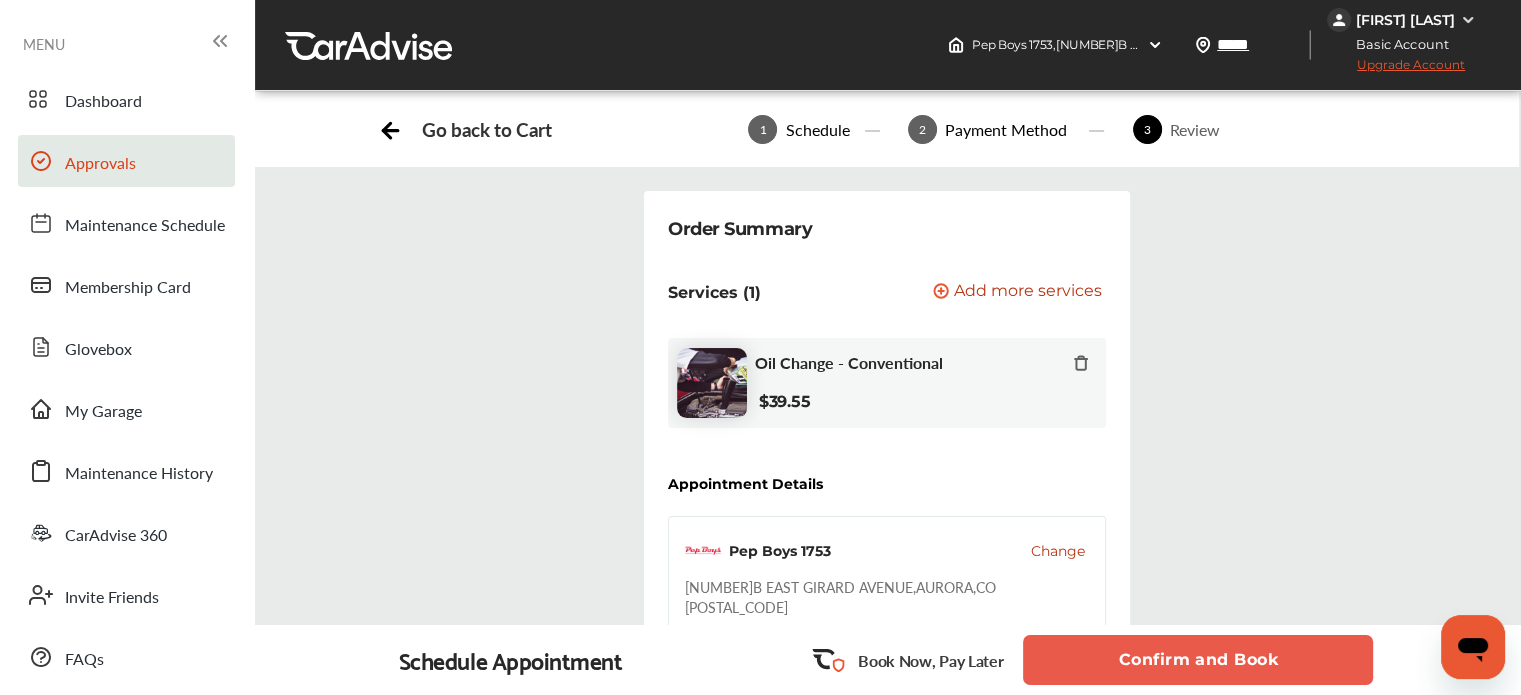 click on "Confirm and Book" at bounding box center [1198, 660] 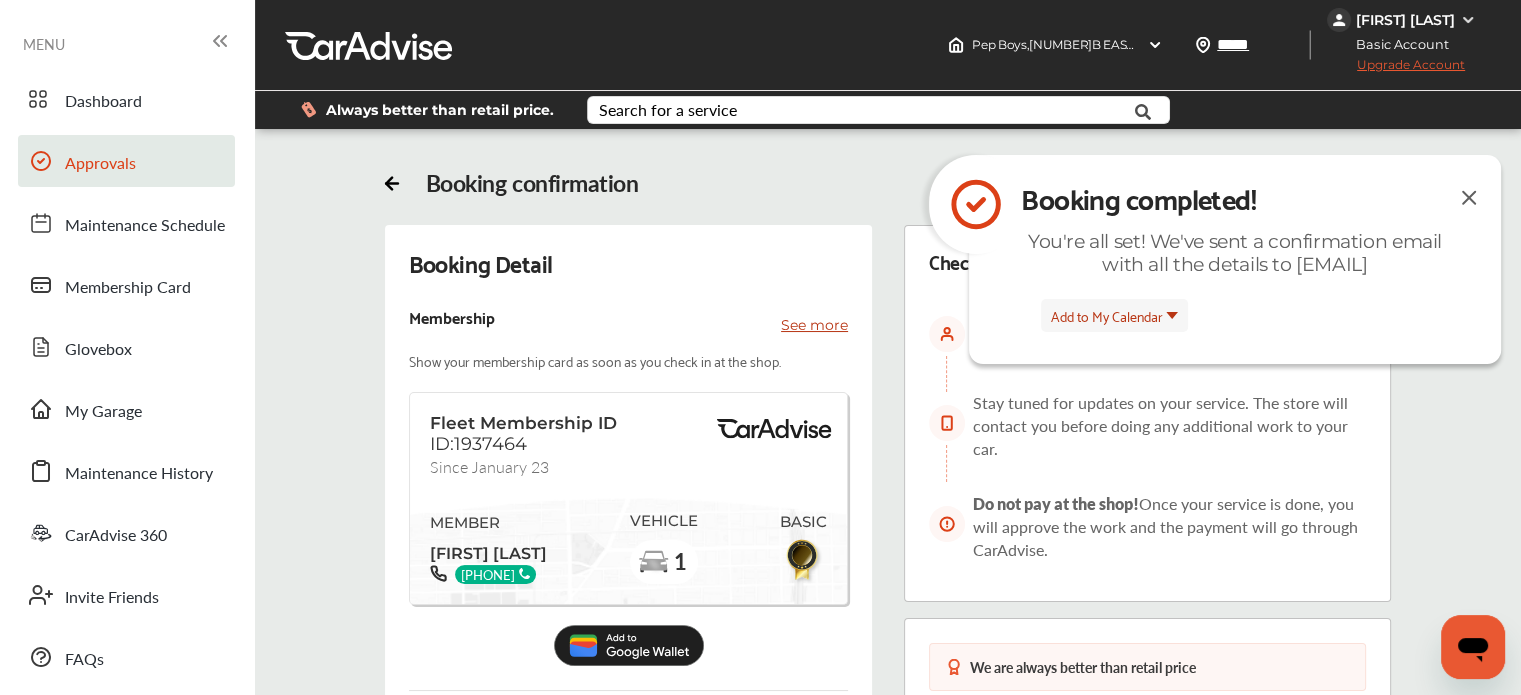 click at bounding box center [1469, 197] 